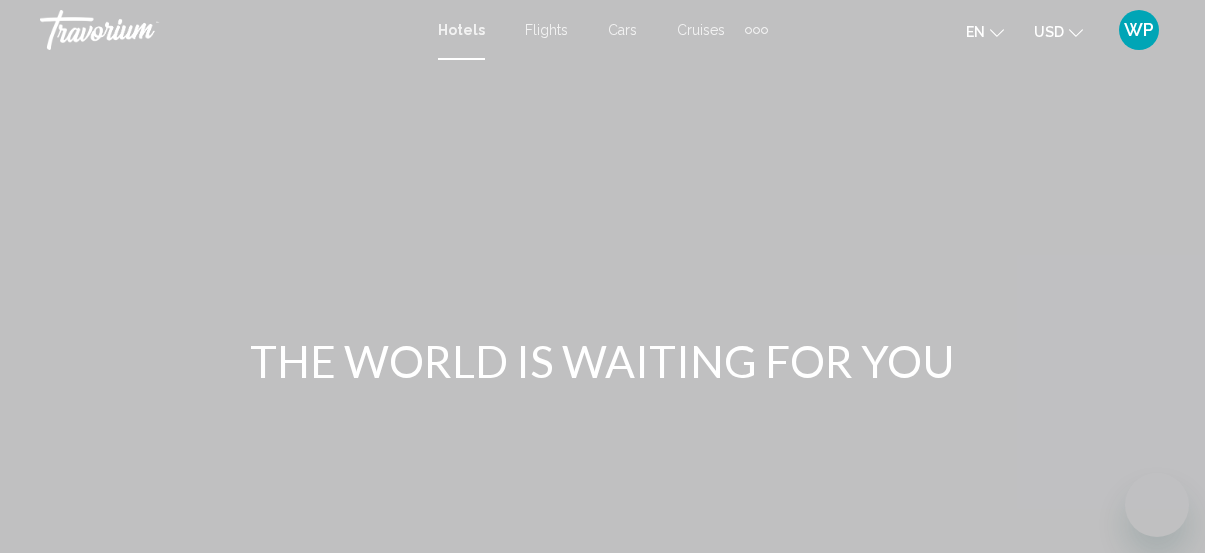 scroll, scrollTop: 0, scrollLeft: 0, axis: both 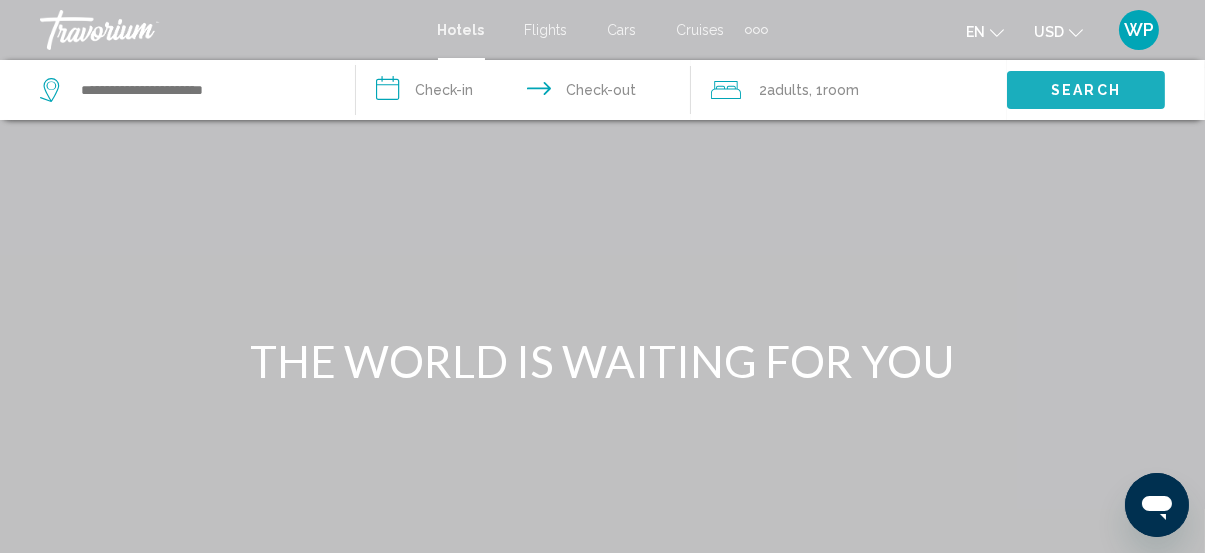 click on "Search" at bounding box center [1086, 91] 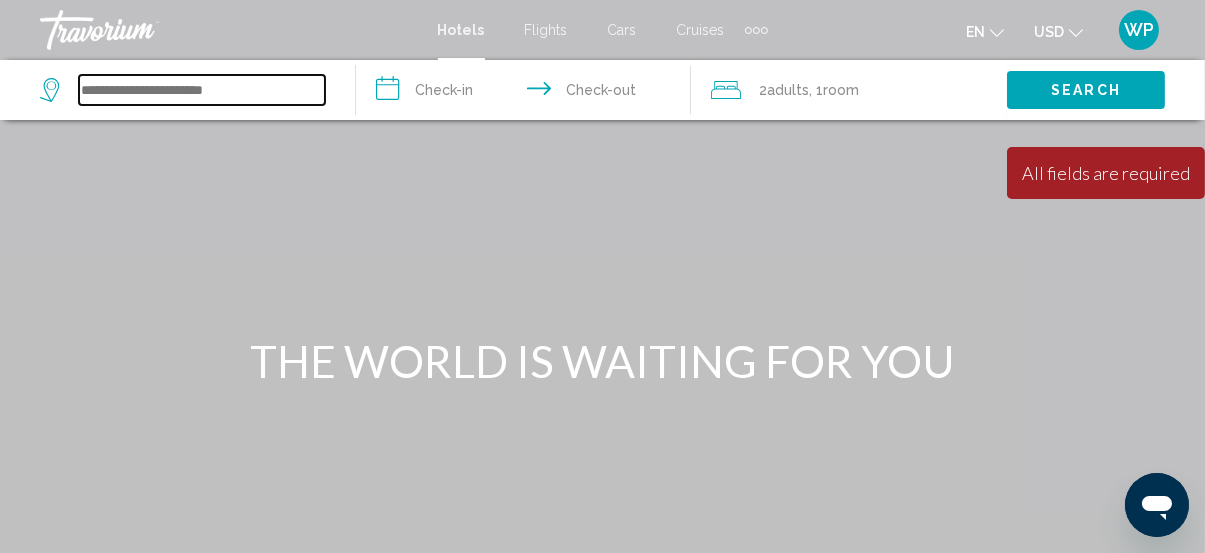 click at bounding box center (202, 90) 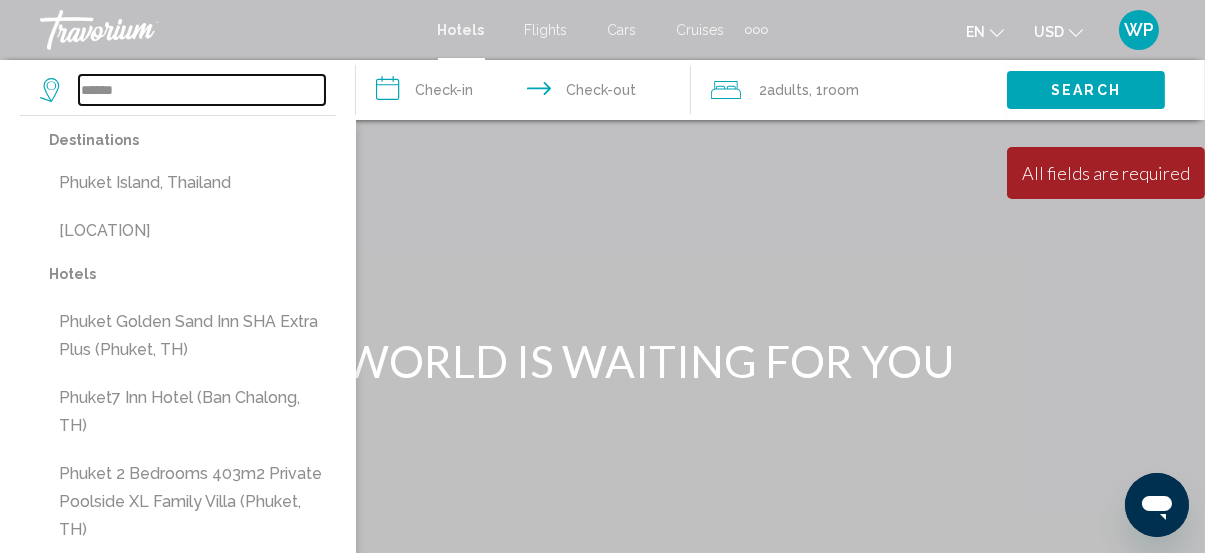 type on "******" 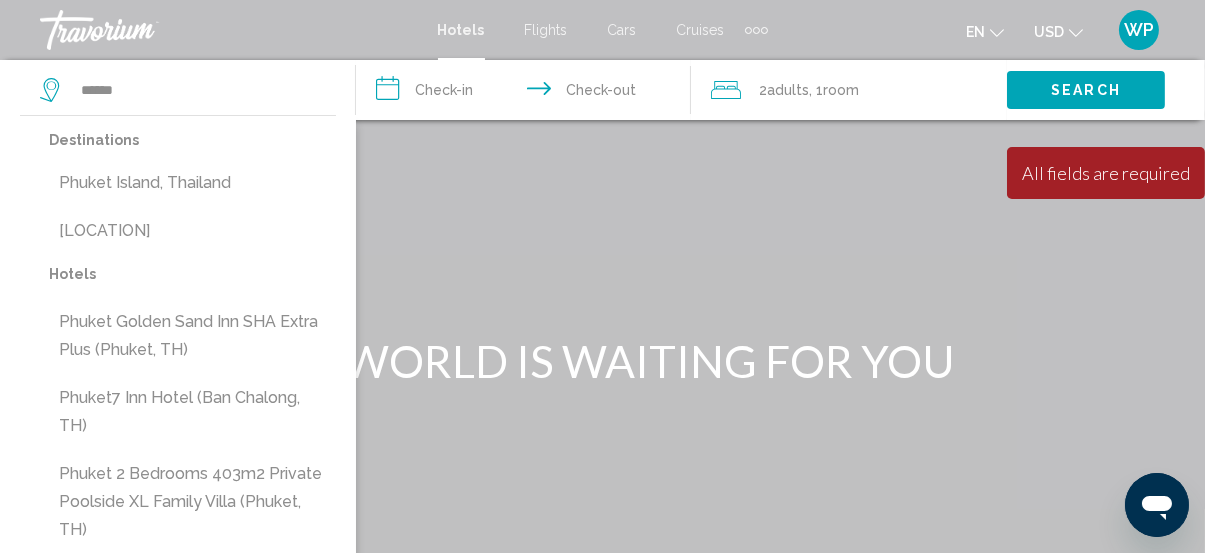 click at bounding box center (764, 30) 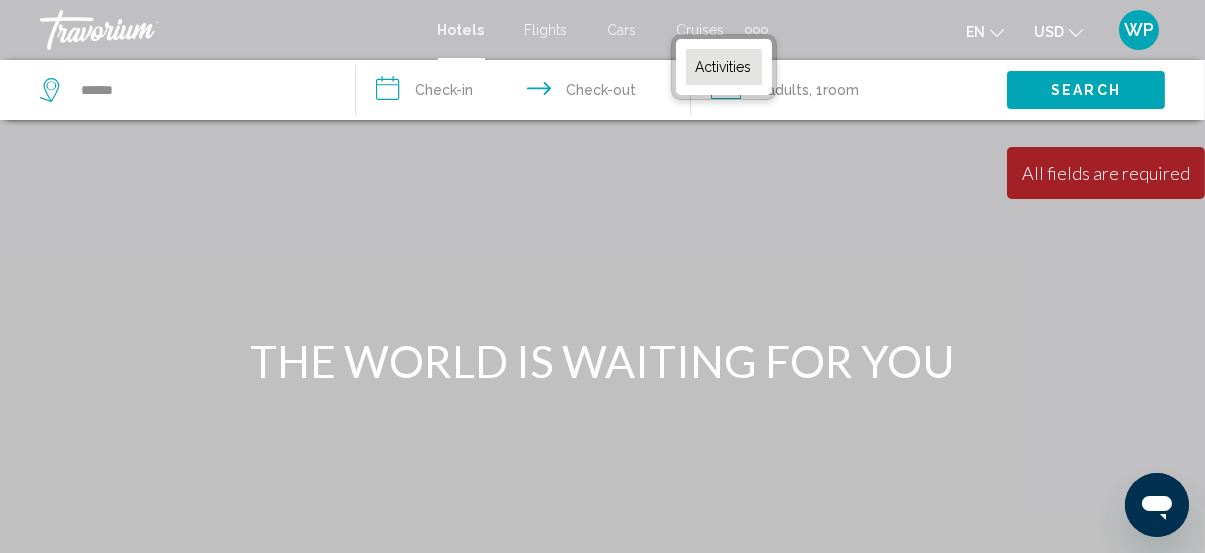 click on "Activities" at bounding box center (724, 67) 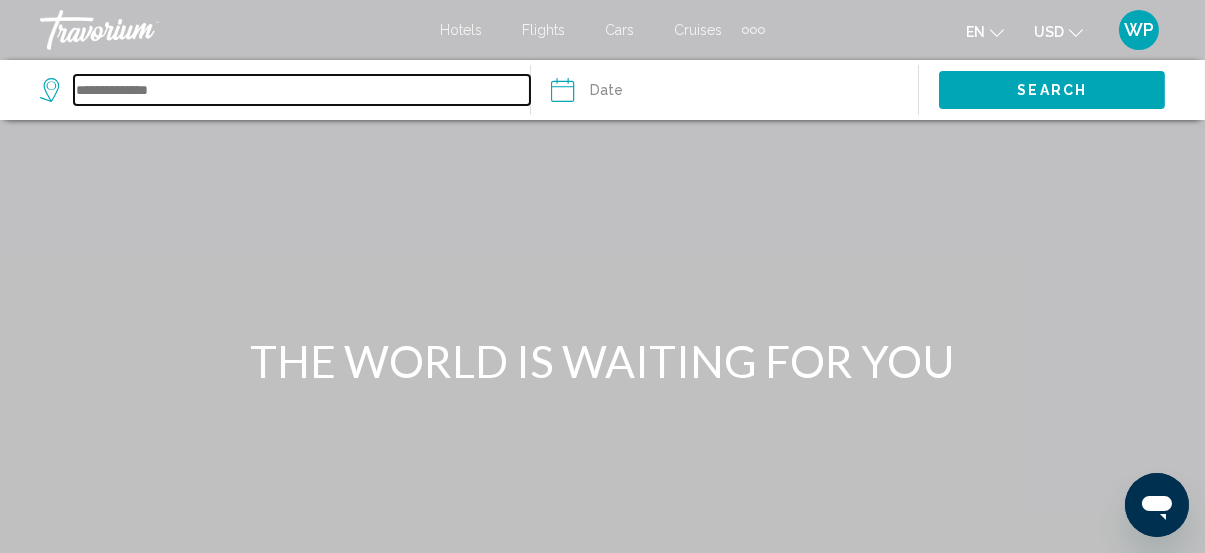 click at bounding box center (302, 90) 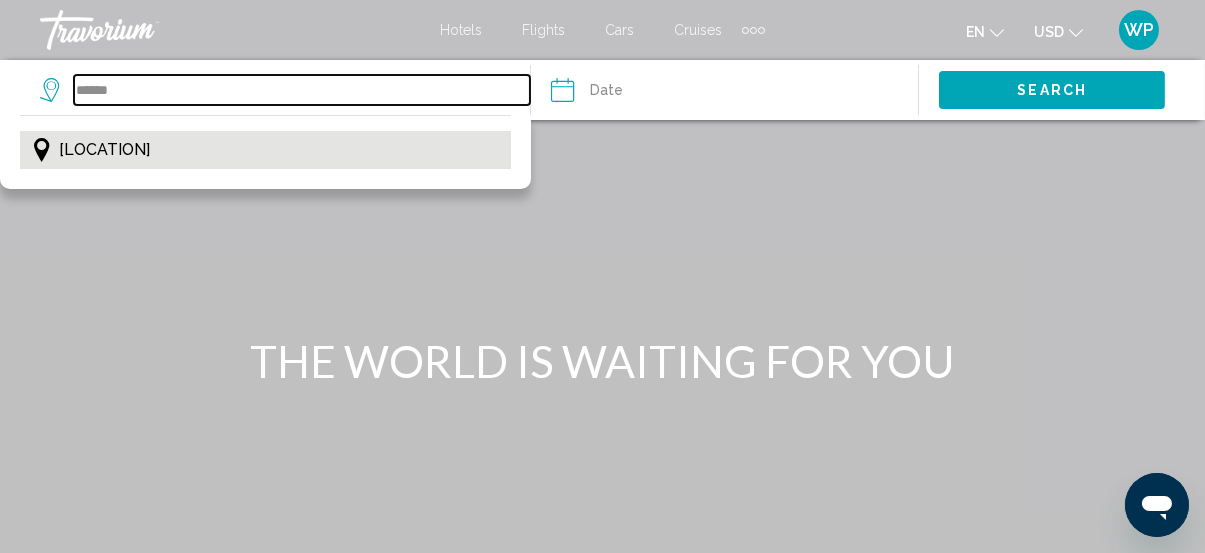 type on "******" 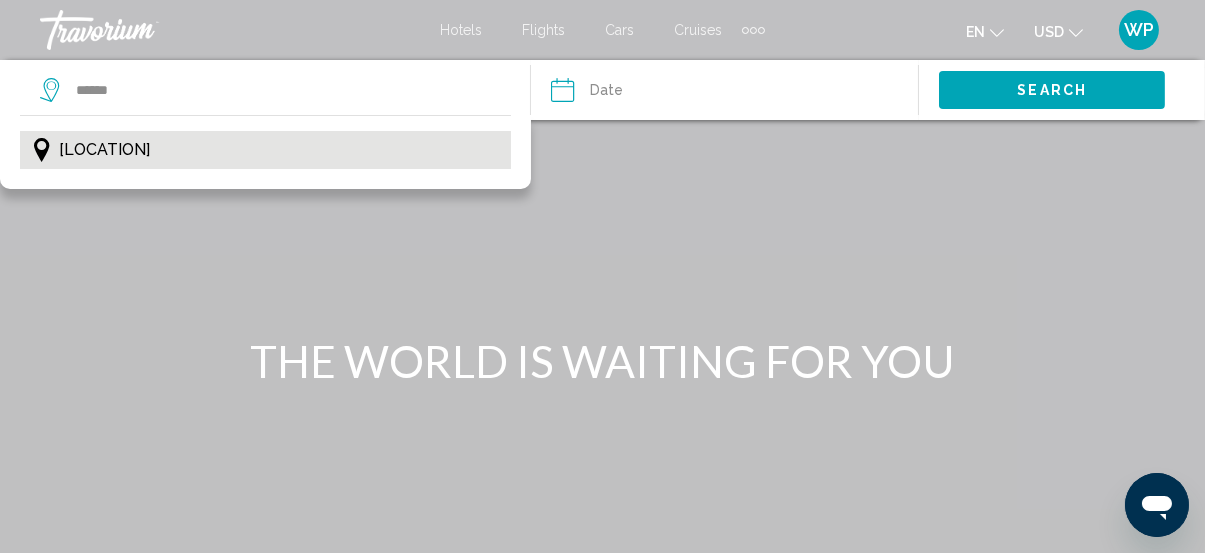 click on "[LOCATION]" at bounding box center [104, 150] 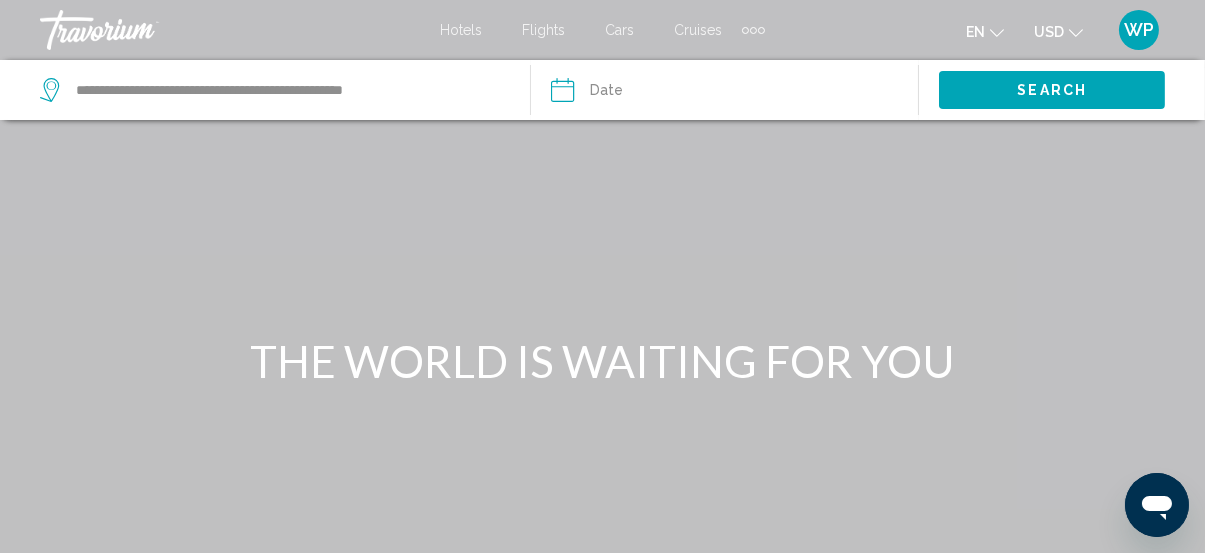 click at bounding box center [642, 93] 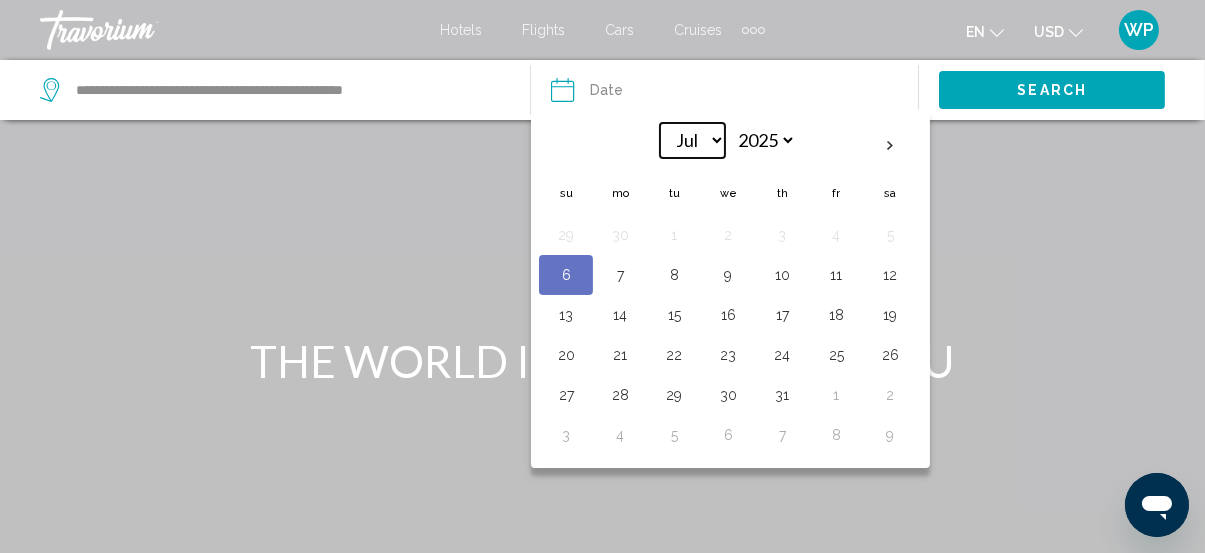drag, startPoint x: 713, startPoint y: 137, endPoint x: 718, endPoint y: 147, distance: 11.18034 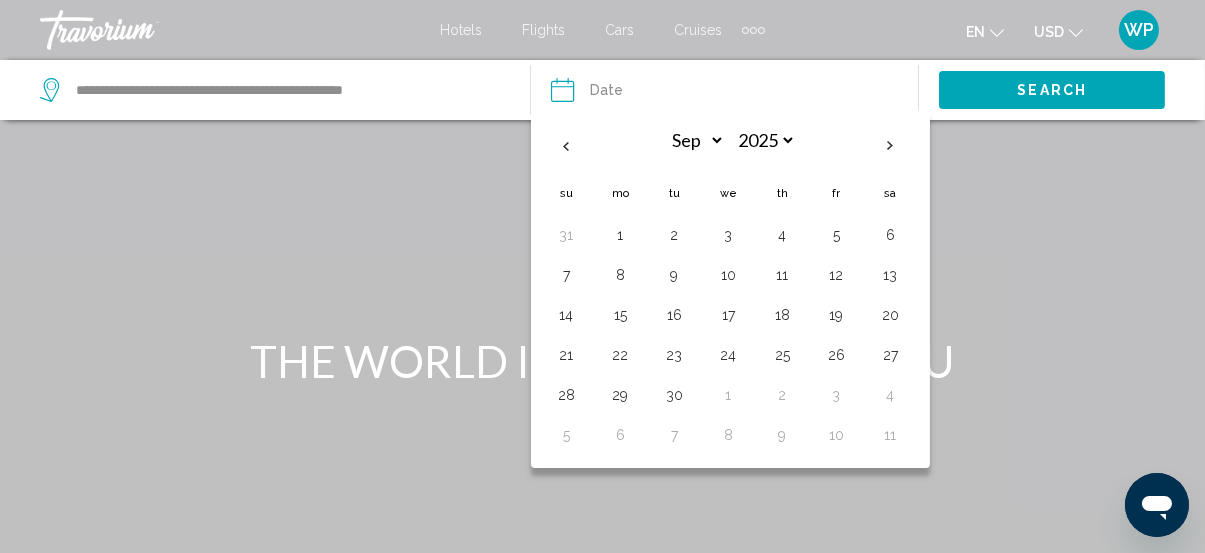 drag, startPoint x: 837, startPoint y: 273, endPoint x: 902, endPoint y: 256, distance: 67.18631 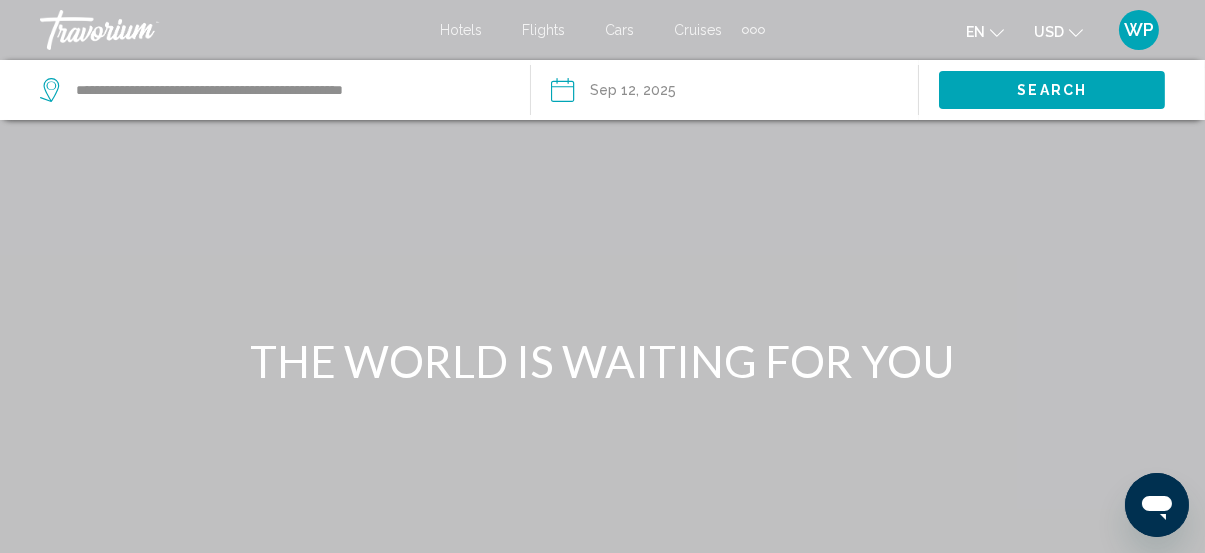 click on "Search" at bounding box center (1052, 91) 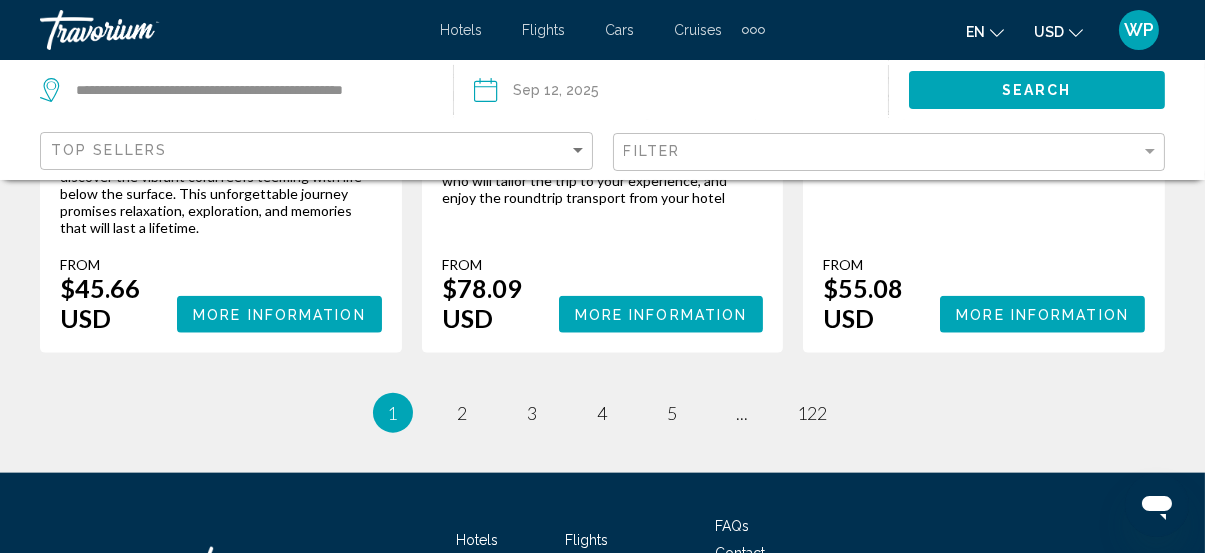 scroll, scrollTop: 4037, scrollLeft: 0, axis: vertical 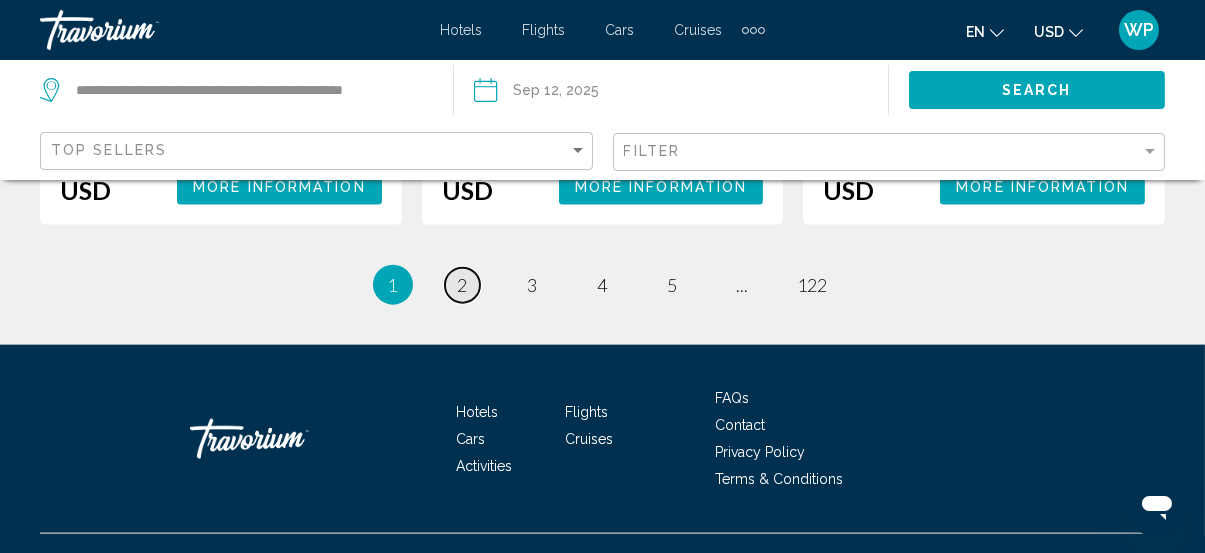click on "2" at bounding box center (463, 285) 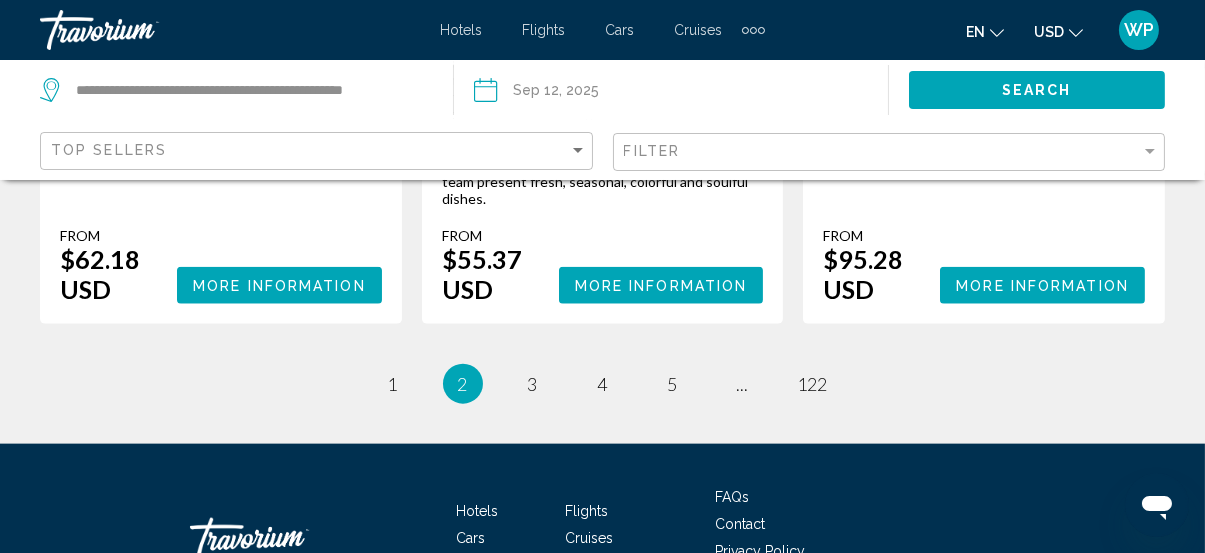 scroll, scrollTop: 4000, scrollLeft: 0, axis: vertical 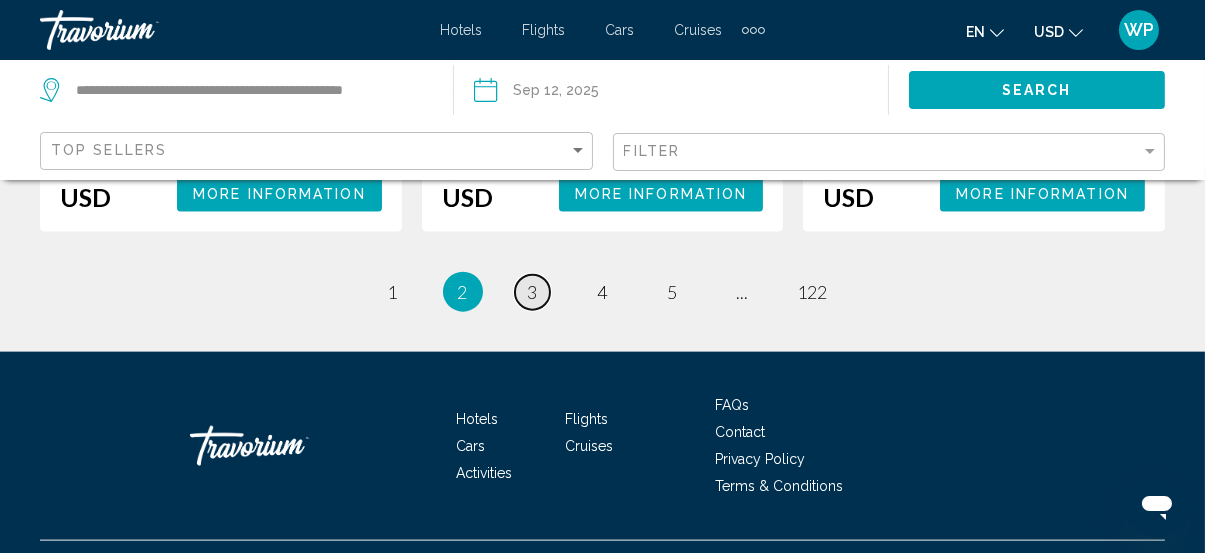 click on "3" at bounding box center (393, 292) 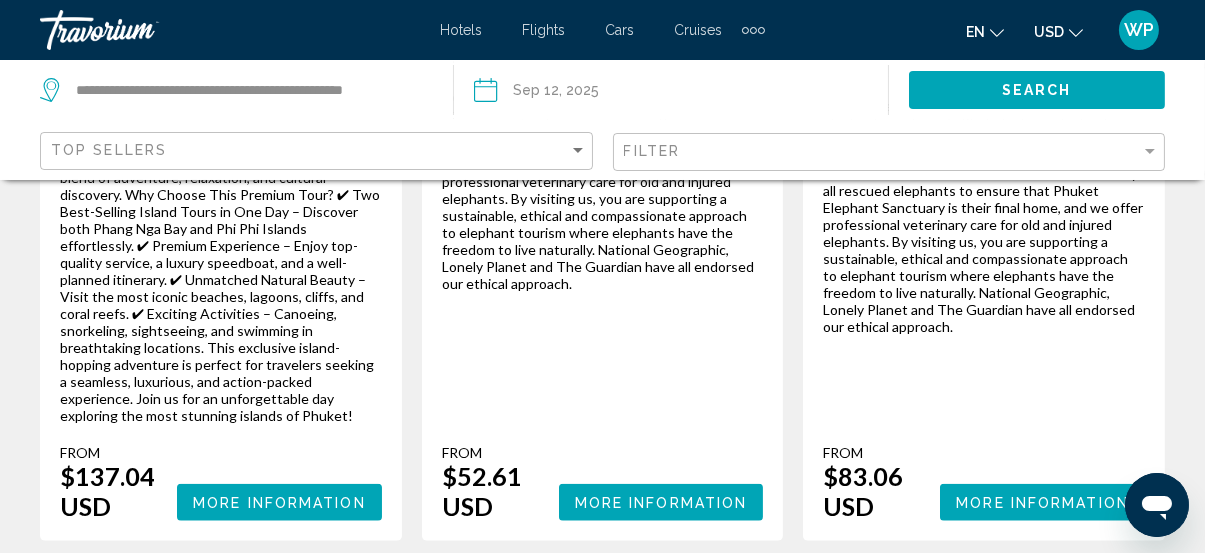 scroll, scrollTop: 3818, scrollLeft: 0, axis: vertical 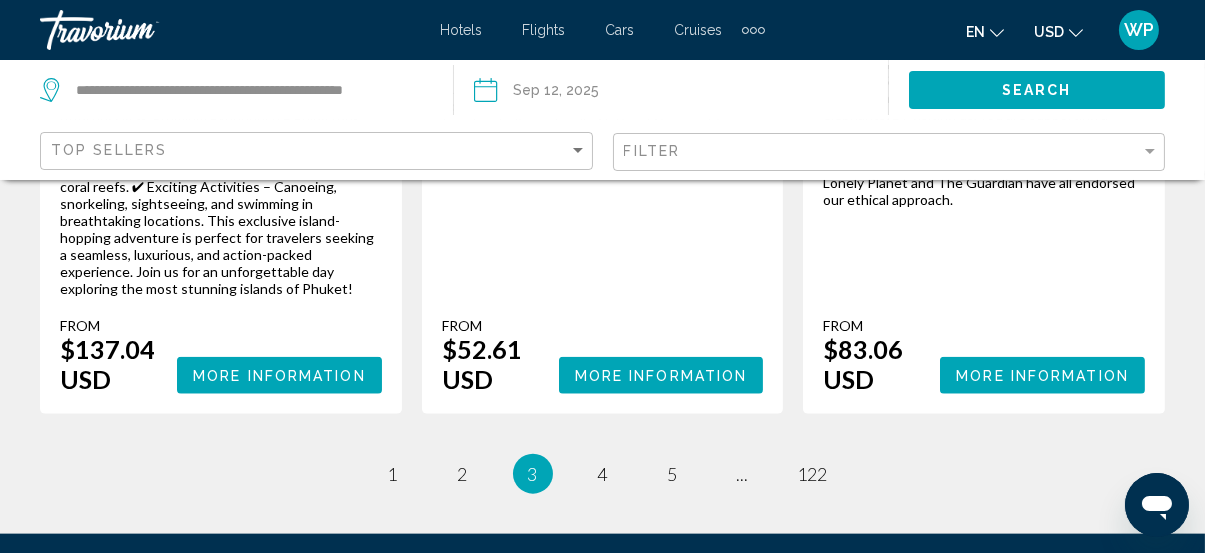 click on "Filter" at bounding box center (892, 152) 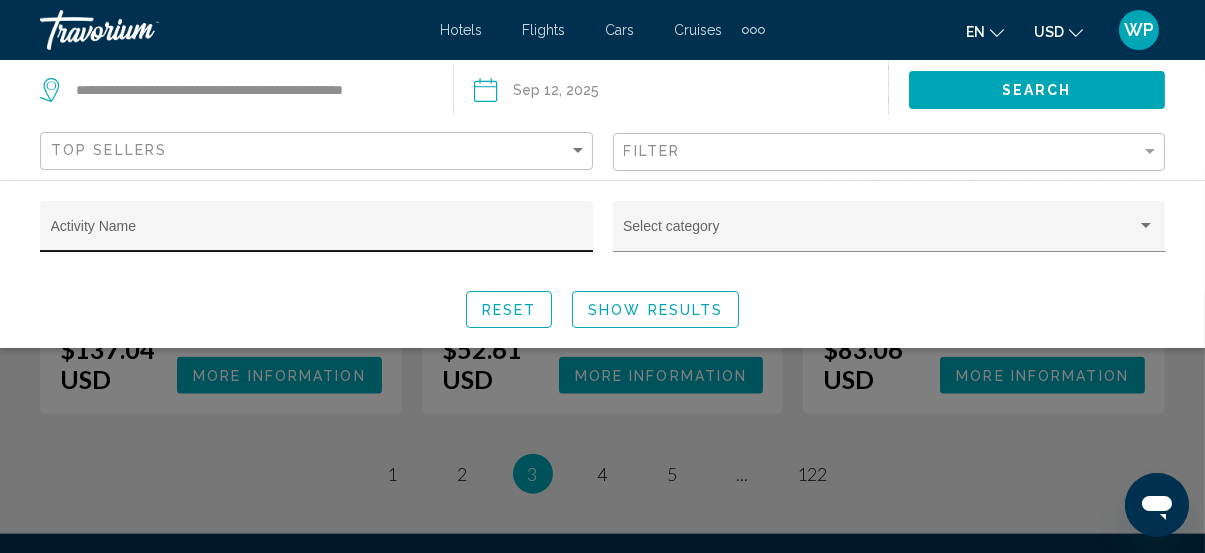 click on "Activity Name" at bounding box center (317, 232) 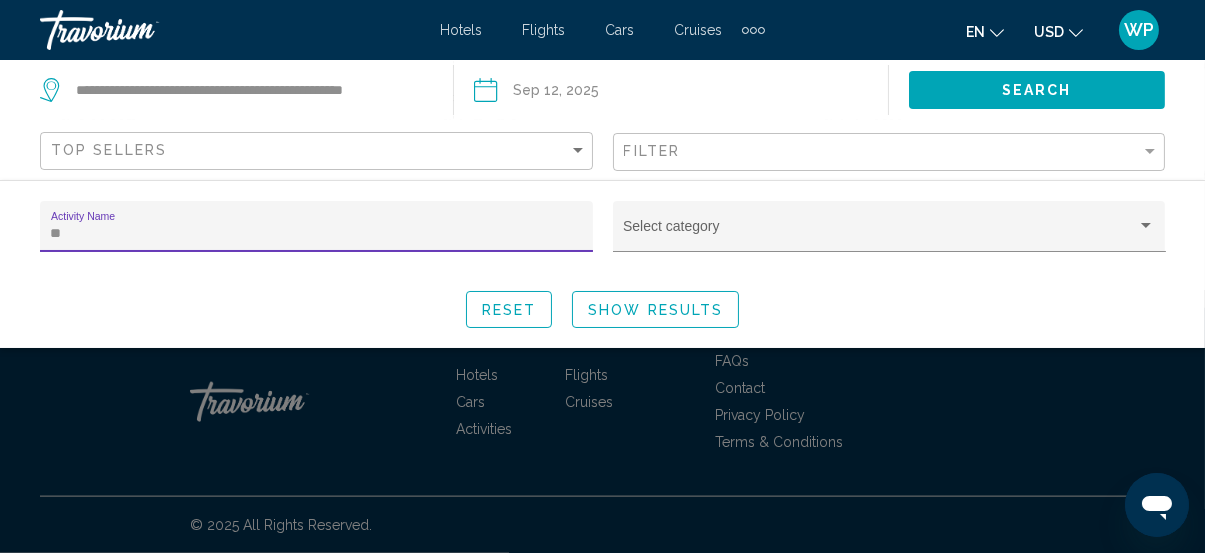scroll, scrollTop: 3790, scrollLeft: 0, axis: vertical 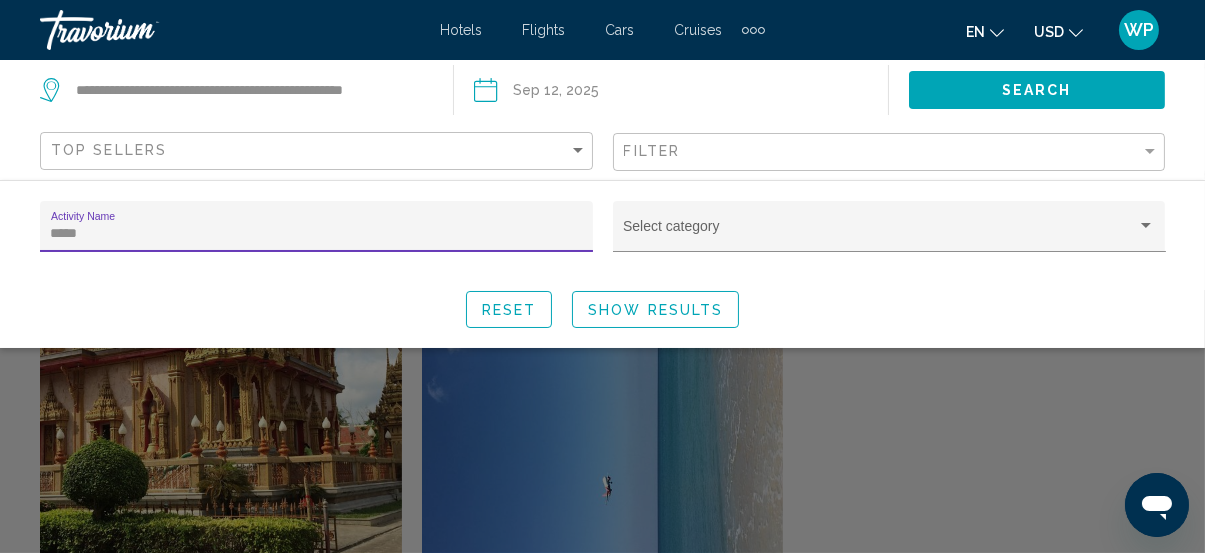 type on "*****" 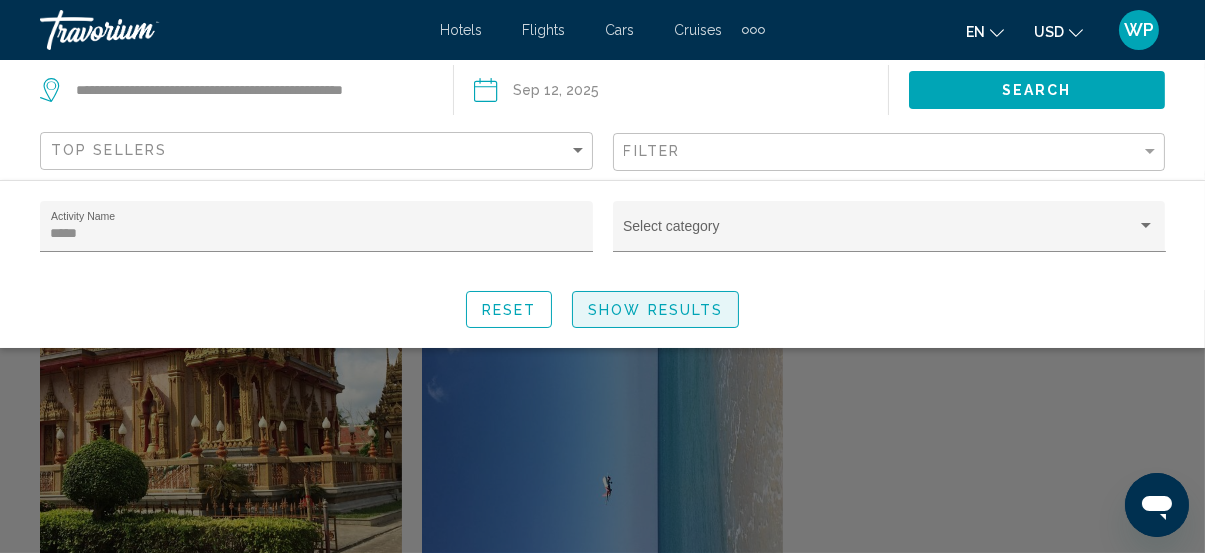 click on "Show Results" at bounding box center [655, 309] 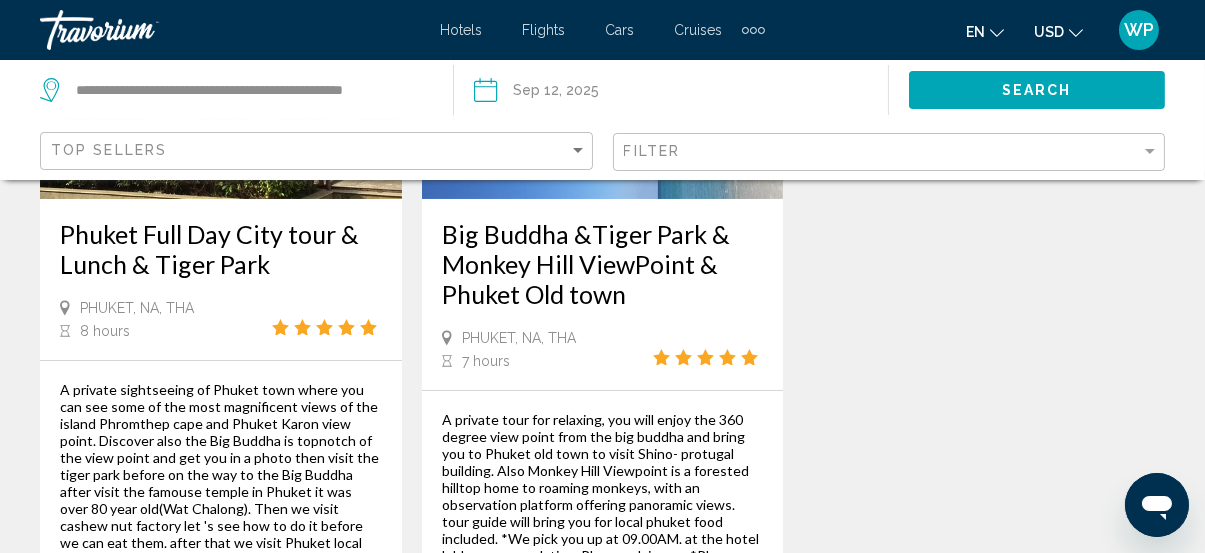 scroll, scrollTop: 273, scrollLeft: 0, axis: vertical 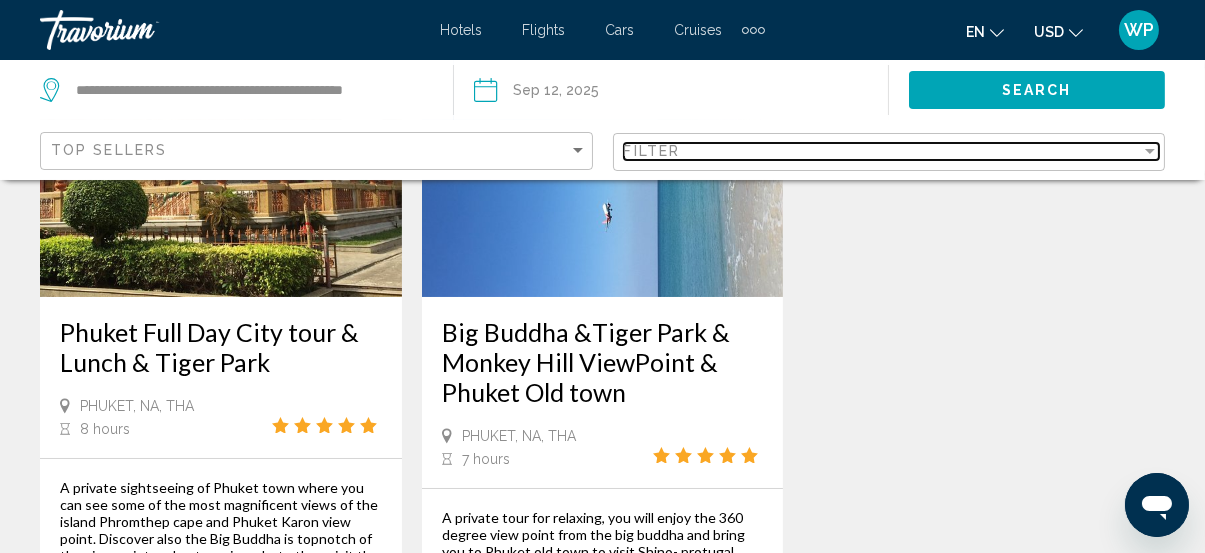 click on "Filter" at bounding box center (883, 151) 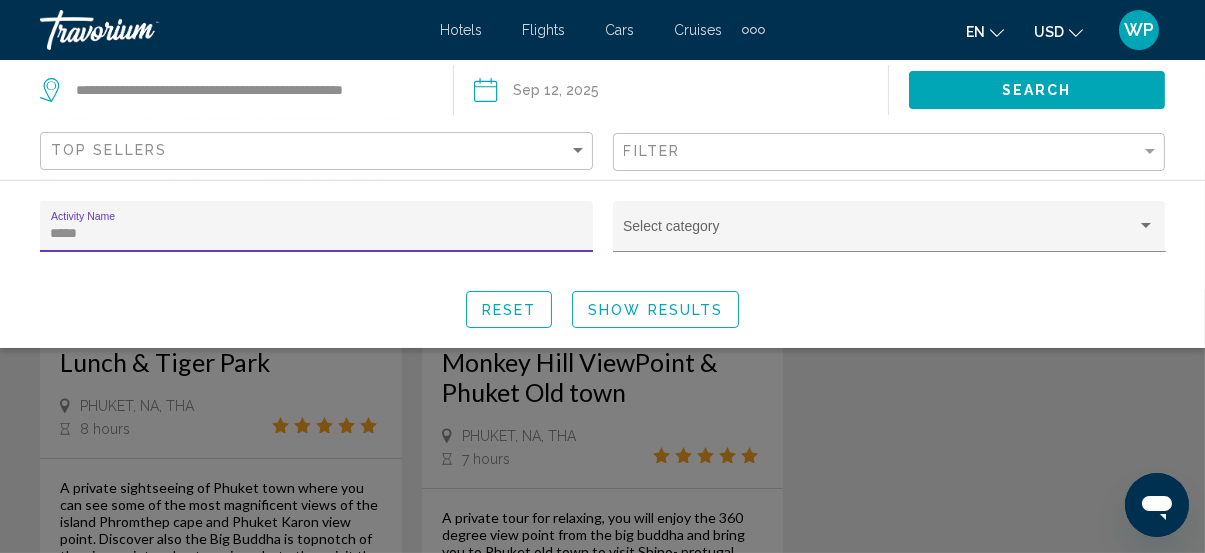 drag, startPoint x: 86, startPoint y: 233, endPoint x: 29, endPoint y: 230, distance: 57.07889 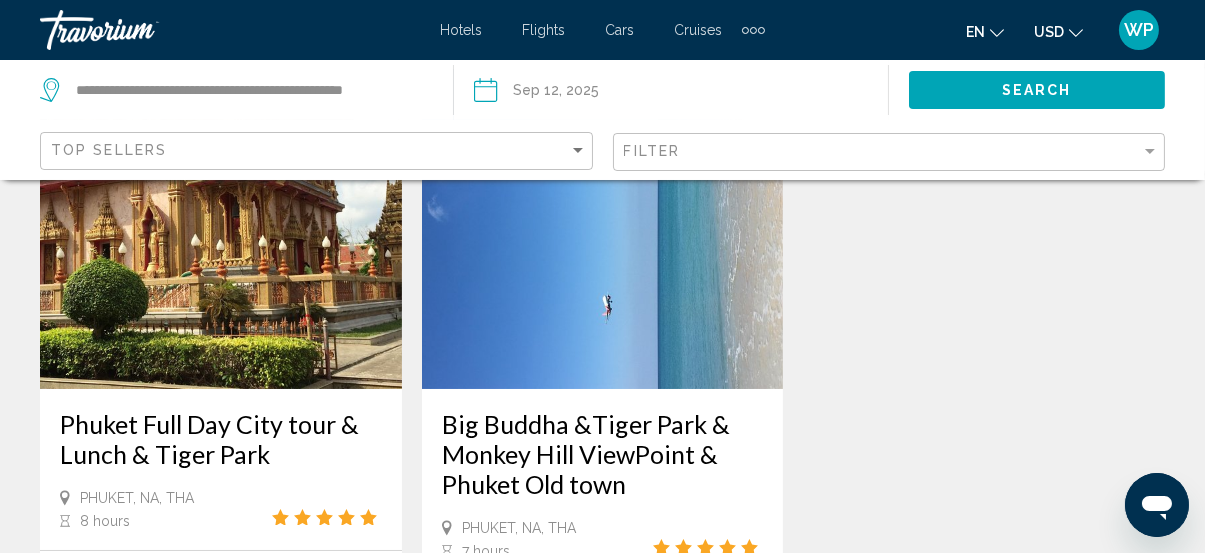 scroll, scrollTop: 0, scrollLeft: 0, axis: both 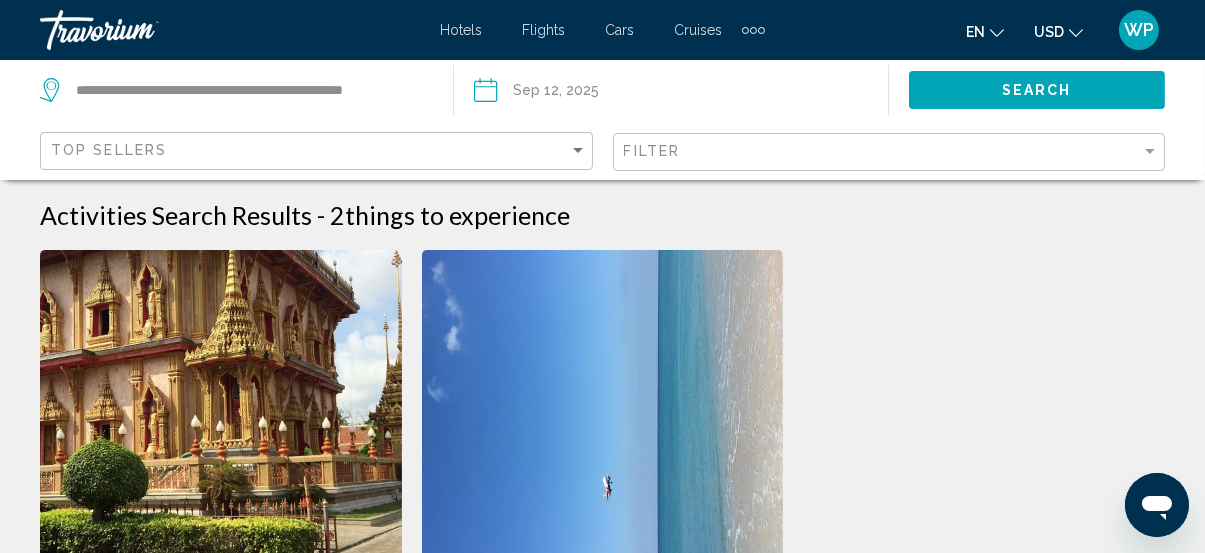 click at bounding box center (576, 93) 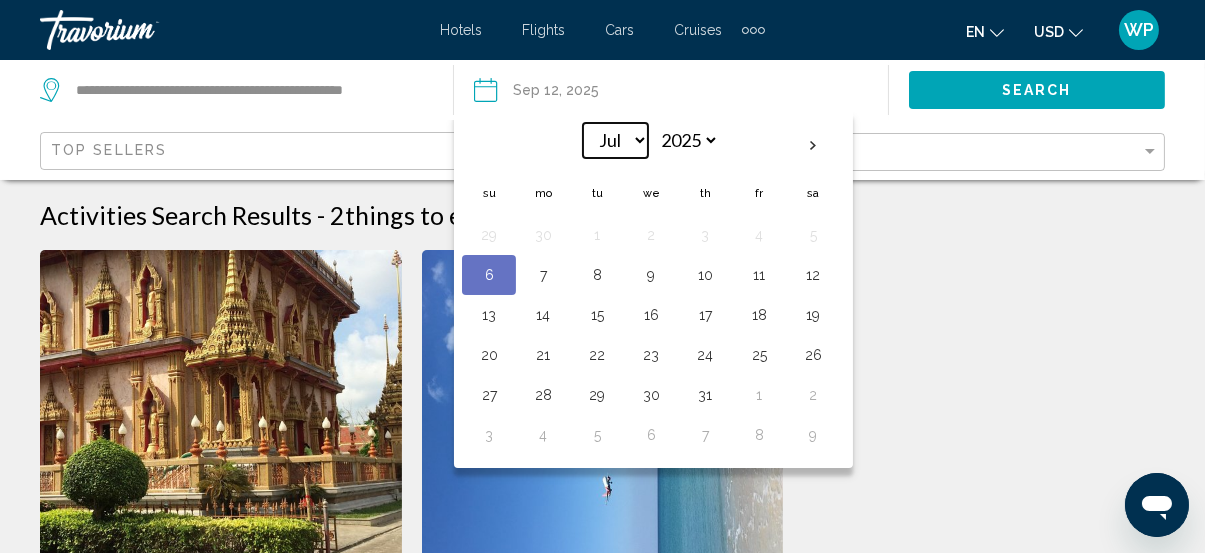 click on "*** *** *** *** *** *** *** *** *** *** *** ***" at bounding box center (615, 140) 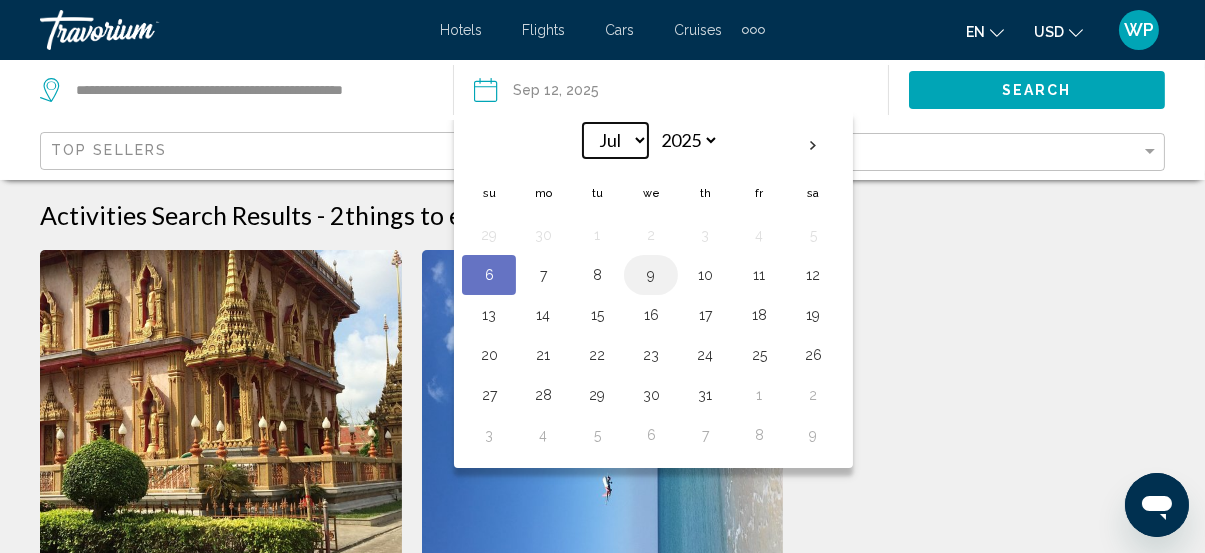 select on "*" 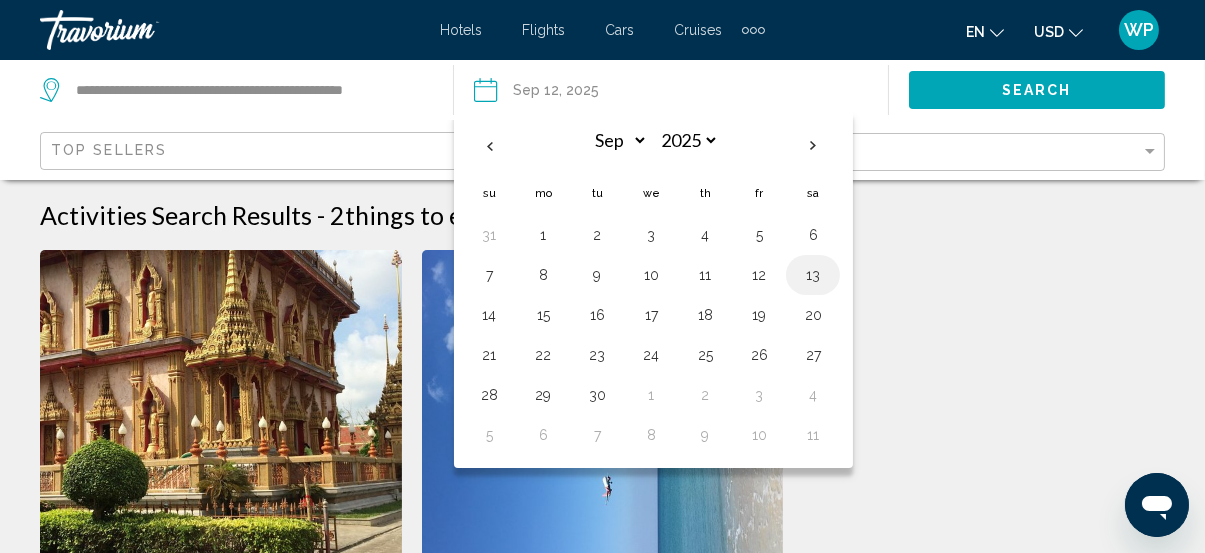click on "13" at bounding box center (813, 275) 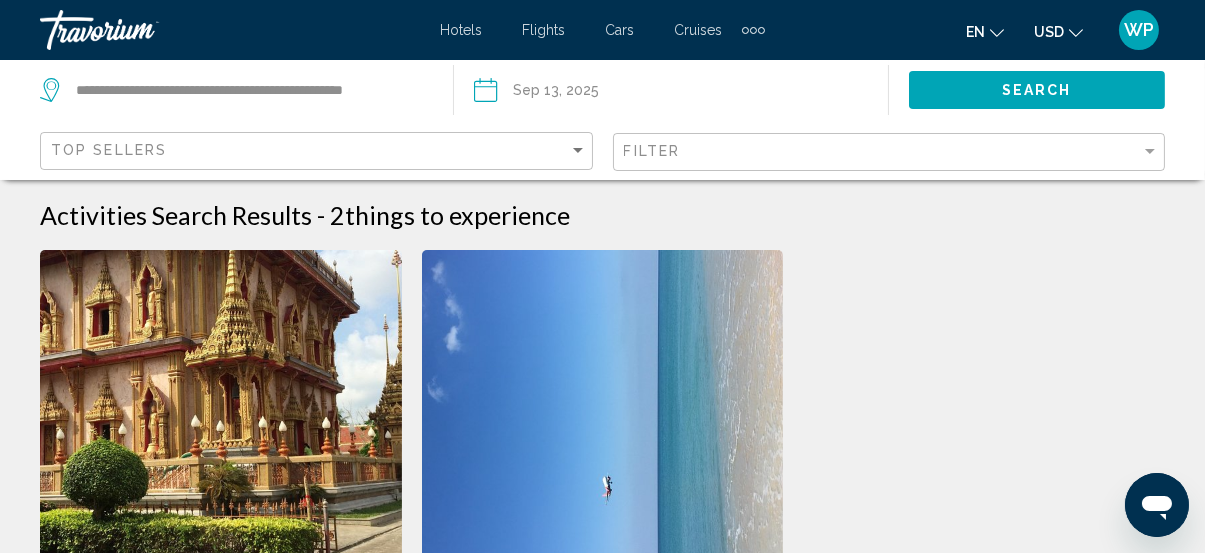 click on "Search" at bounding box center [1037, 89] 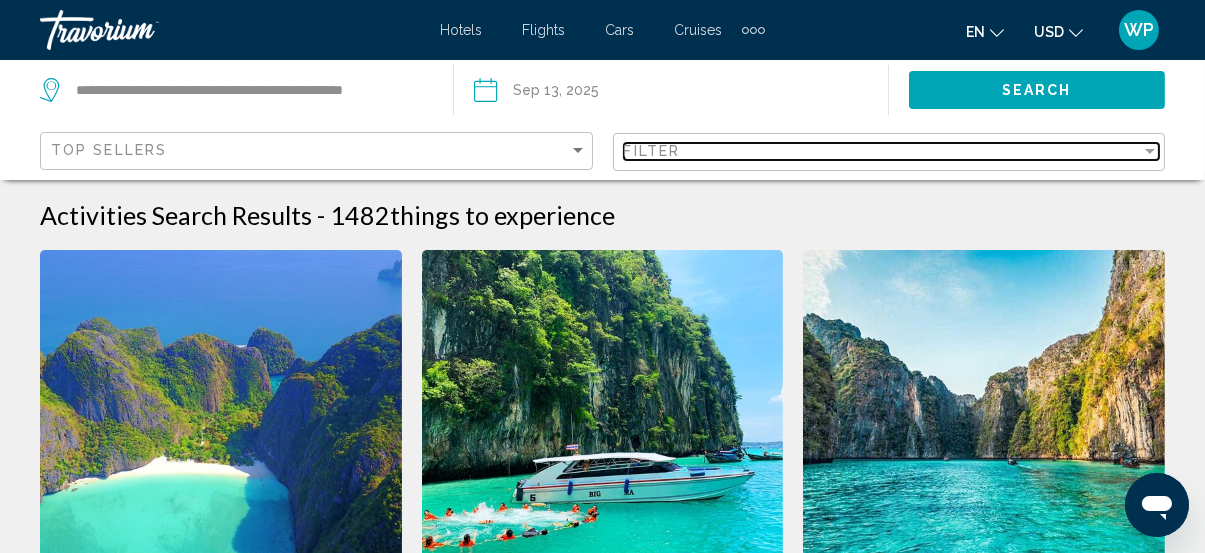 click on "Filter" at bounding box center (883, 151) 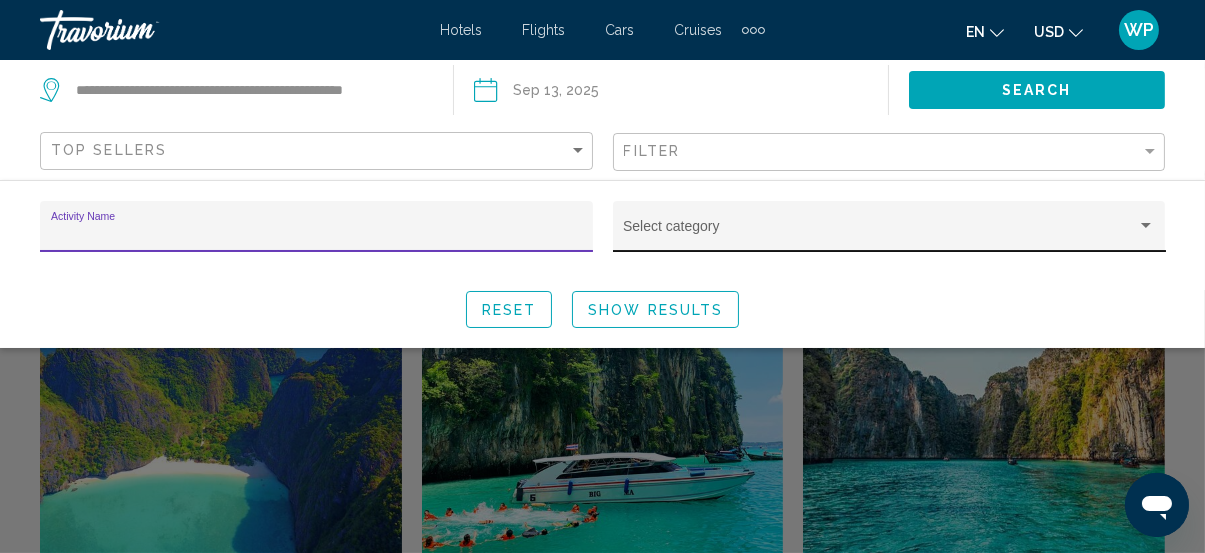 click on "Select category" at bounding box center (889, 226) 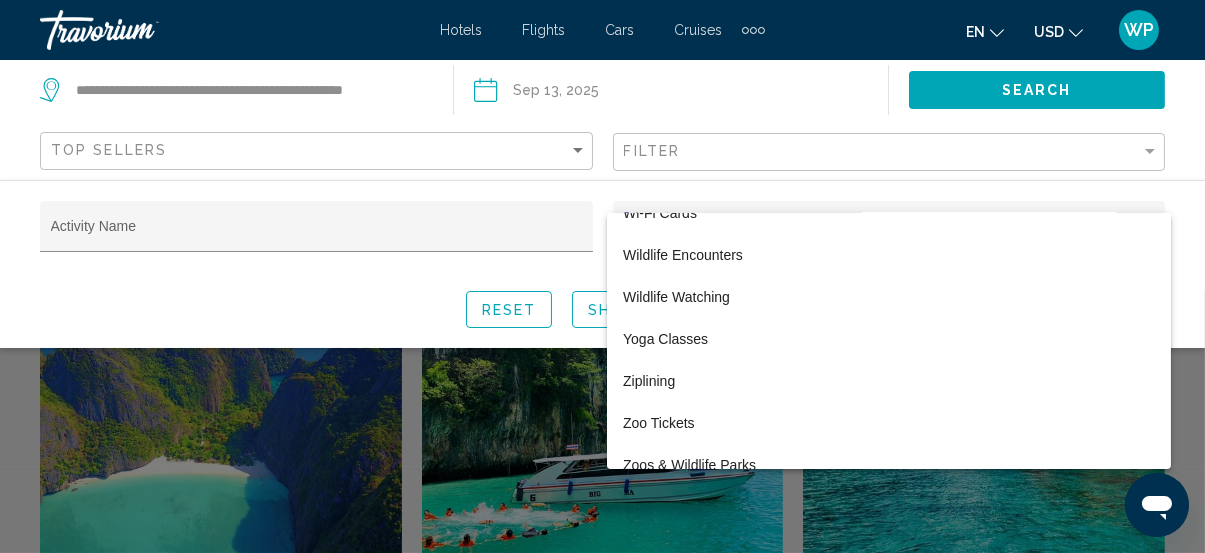 scroll, scrollTop: 7681, scrollLeft: 0, axis: vertical 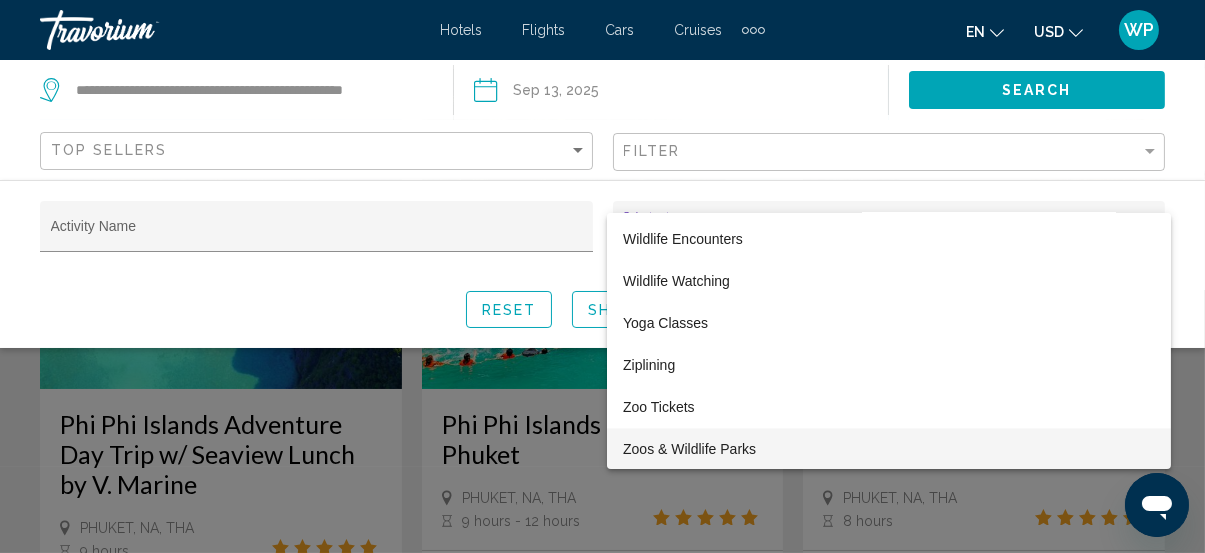 click on "Zoos & Wildlife Parks" at bounding box center (889, 449) 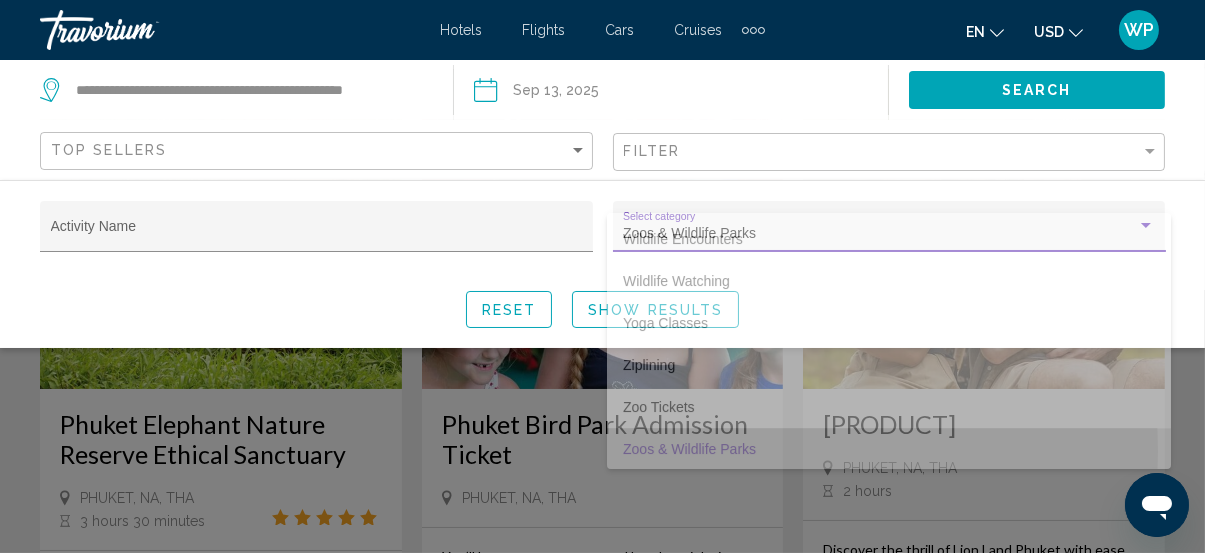 scroll, scrollTop: 7681, scrollLeft: 0, axis: vertical 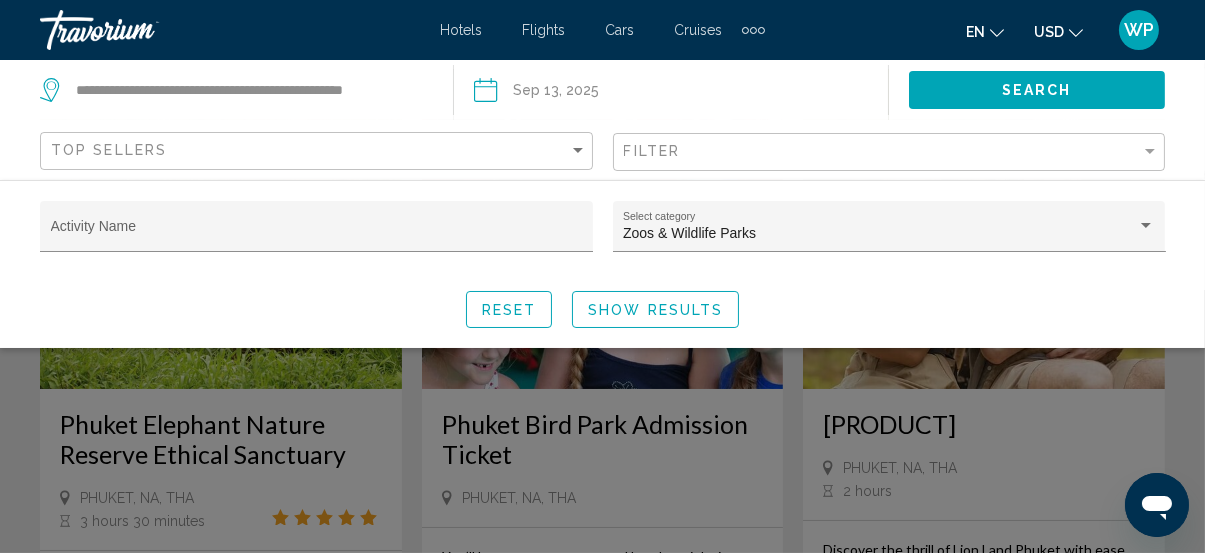 click at bounding box center [602, 421] 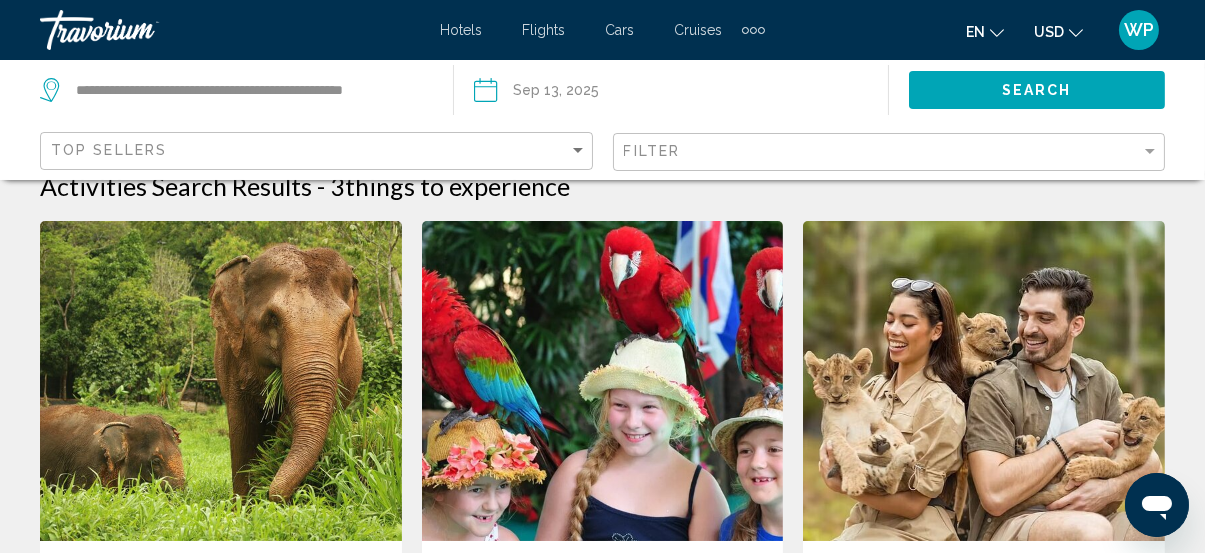 scroll, scrollTop: 0, scrollLeft: 0, axis: both 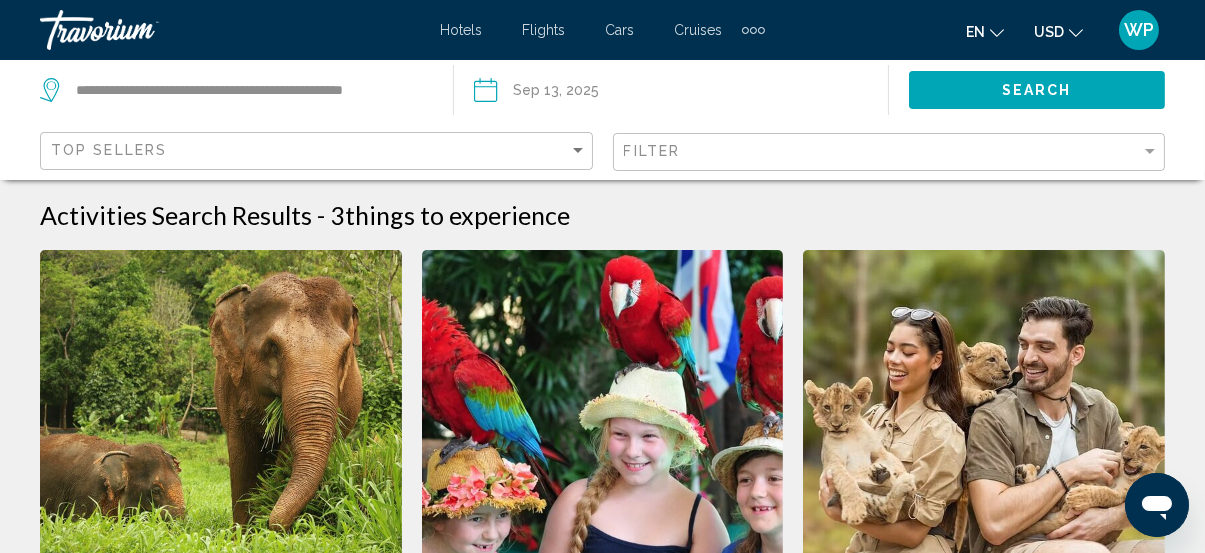 click on "**********" at bounding box center (680, 90) 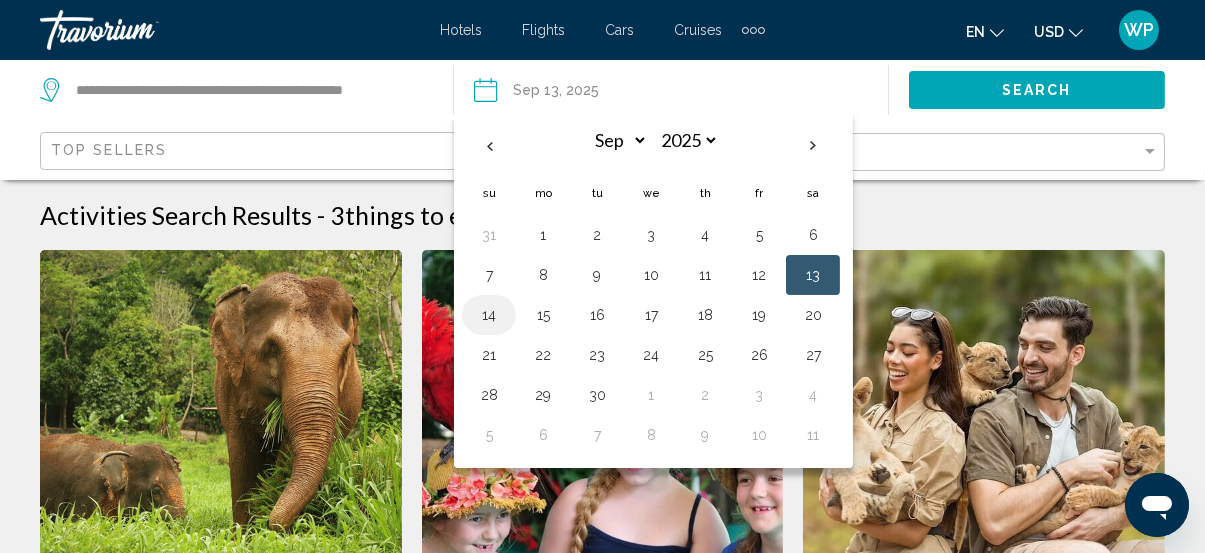 click on "14" at bounding box center (489, 315) 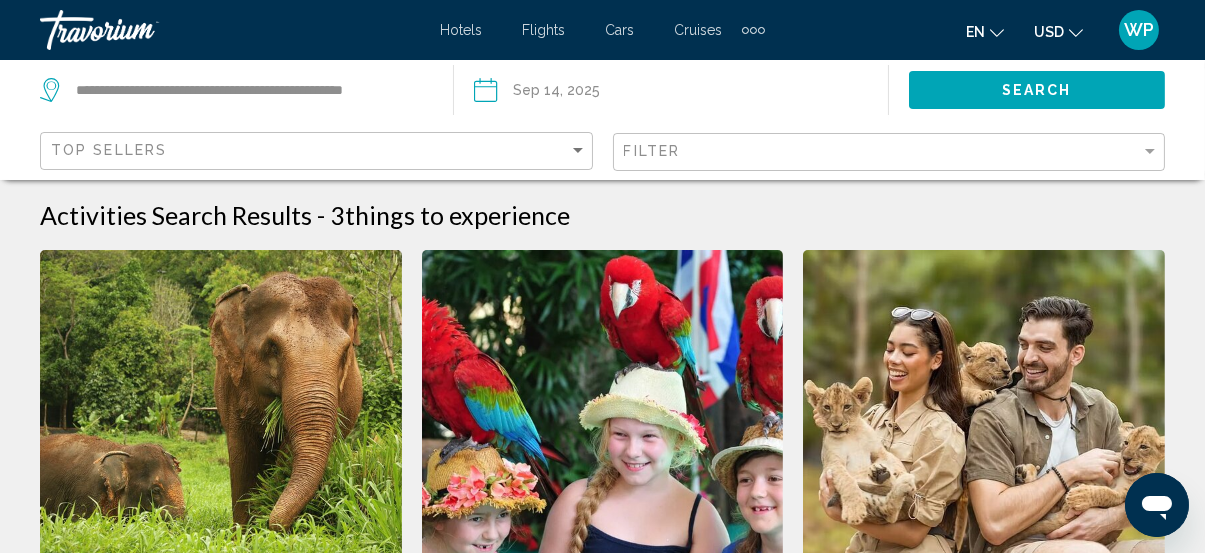 click on "Search" at bounding box center [1037, 91] 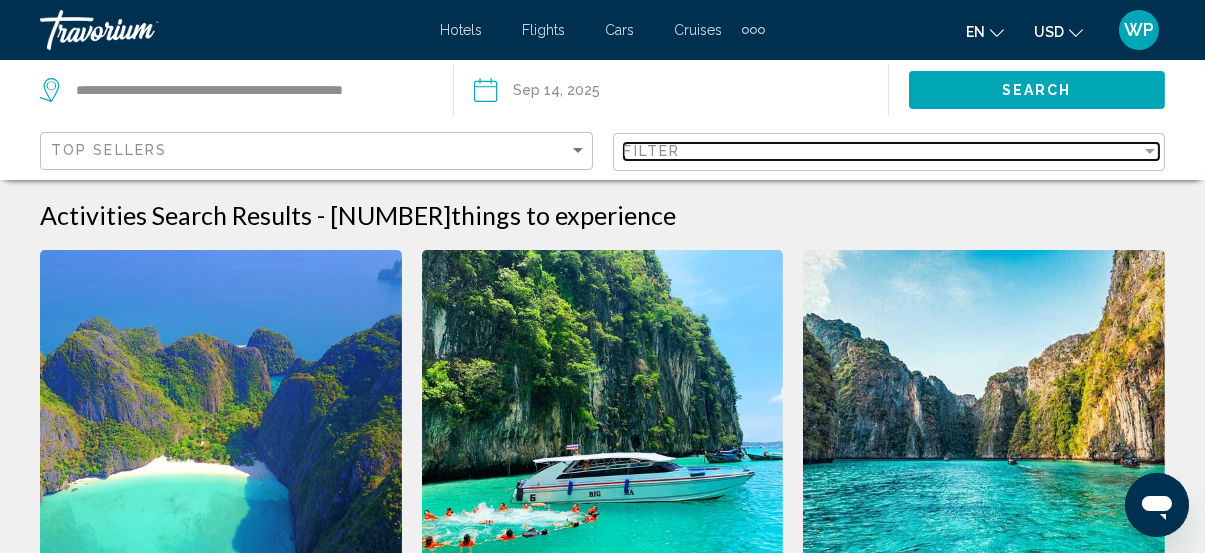 click on "Filter" at bounding box center (883, 151) 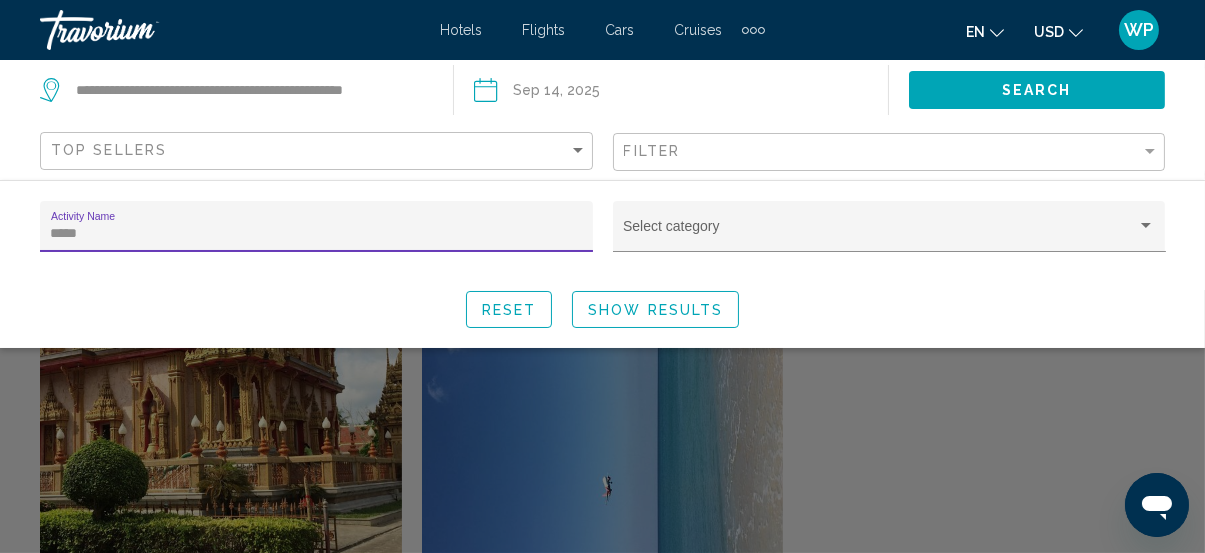 type on "*****" 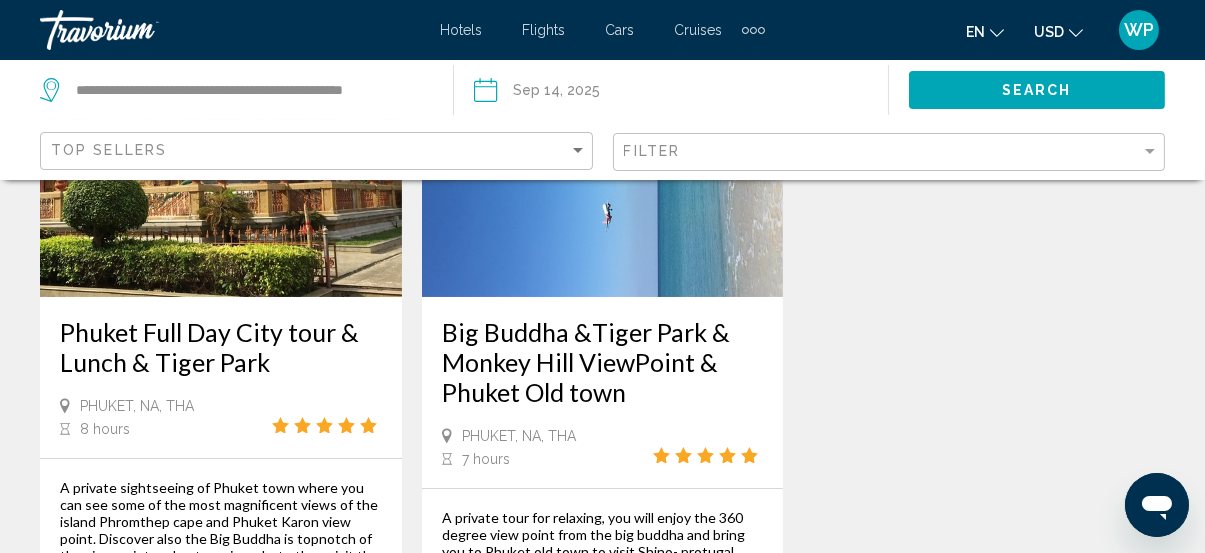 scroll, scrollTop: 0, scrollLeft: 0, axis: both 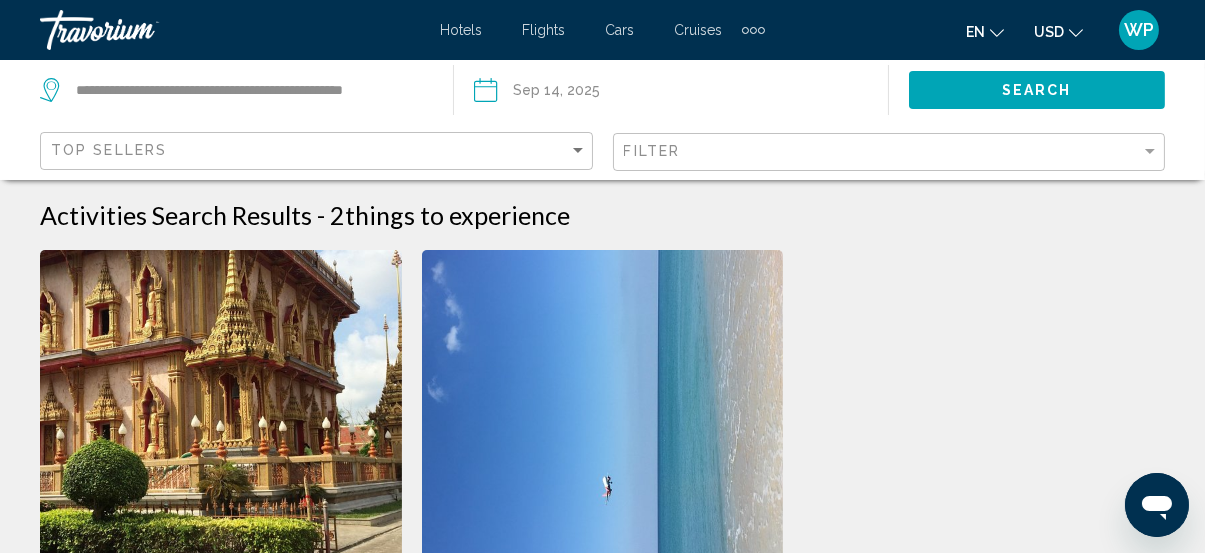 click at bounding box center (221, 410) 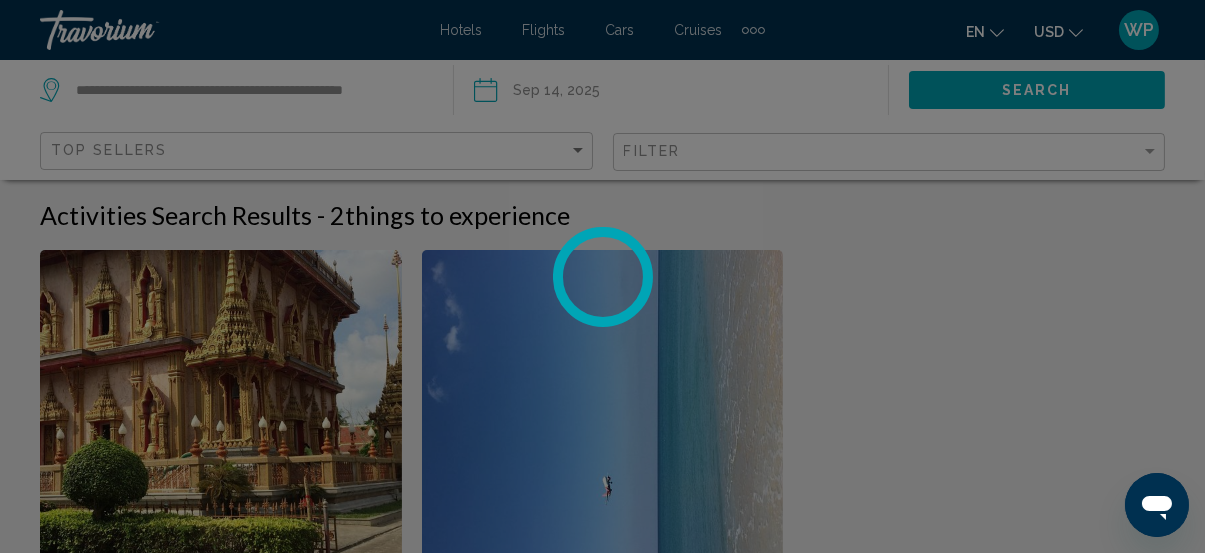 scroll, scrollTop: 258, scrollLeft: 0, axis: vertical 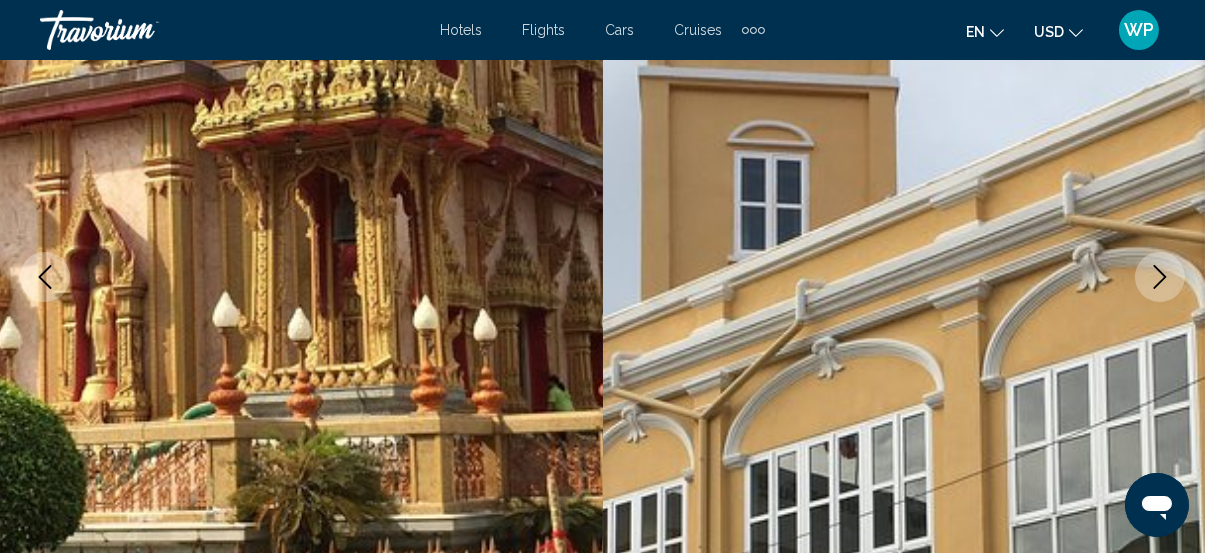 click at bounding box center (1160, 277) 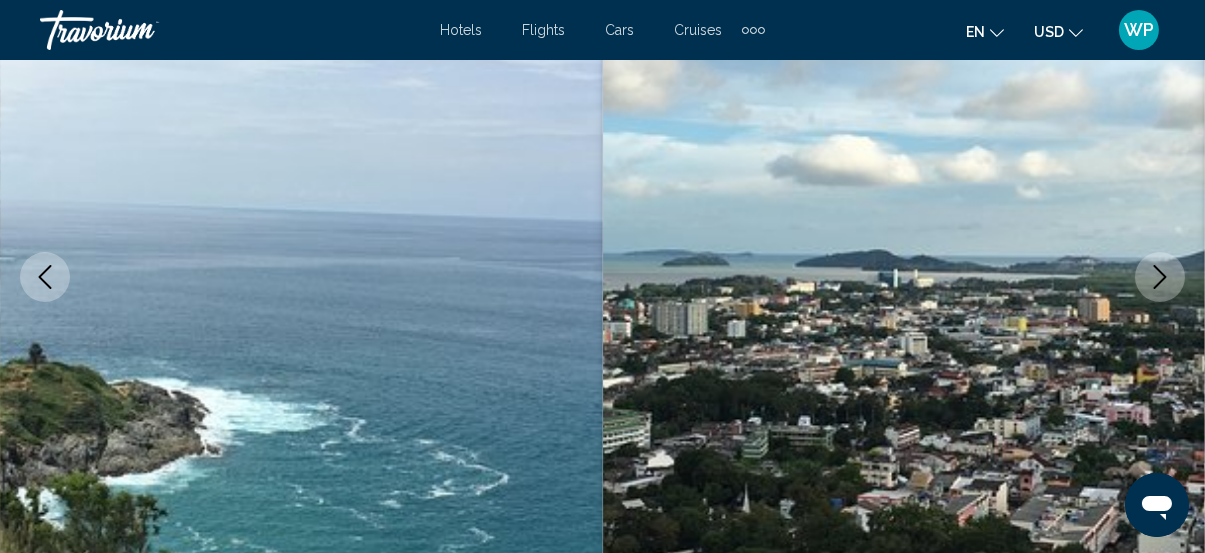 click at bounding box center (1160, 277) 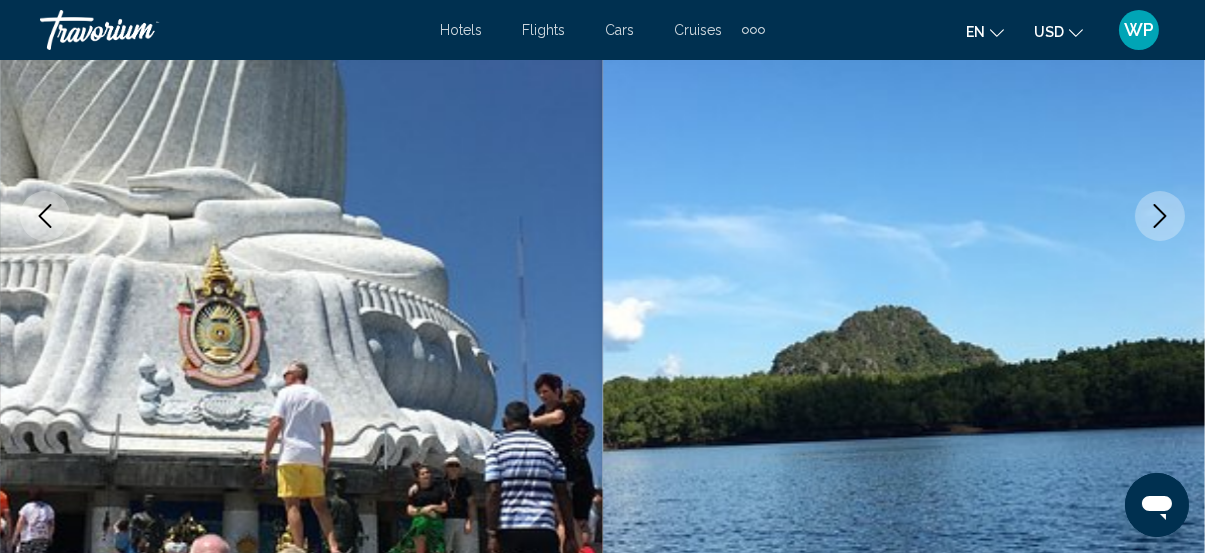 scroll, scrollTop: 349, scrollLeft: 0, axis: vertical 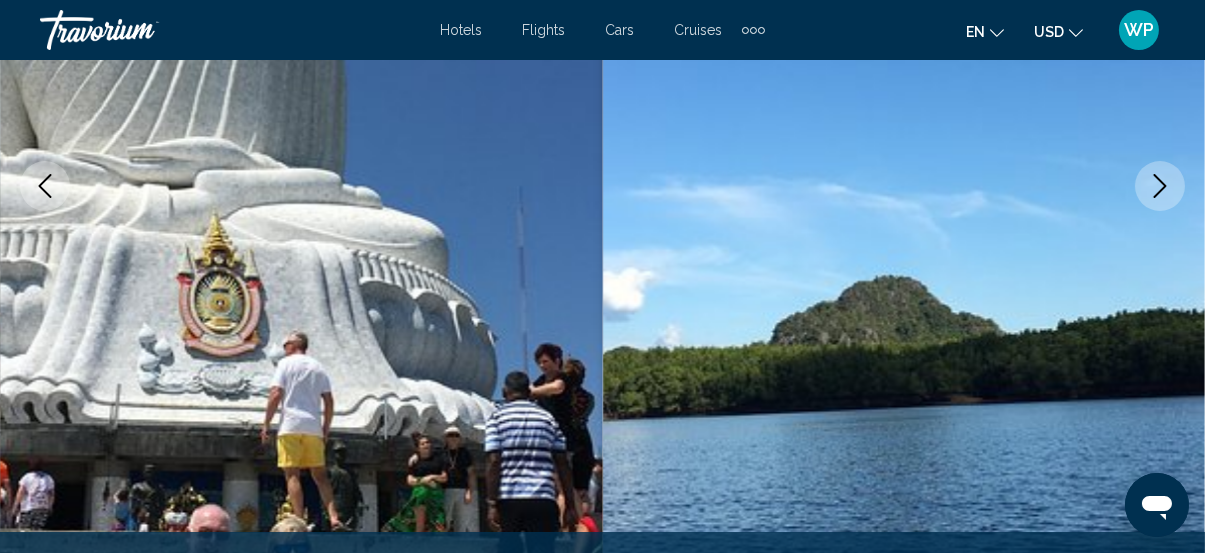click at bounding box center [1160, 186] 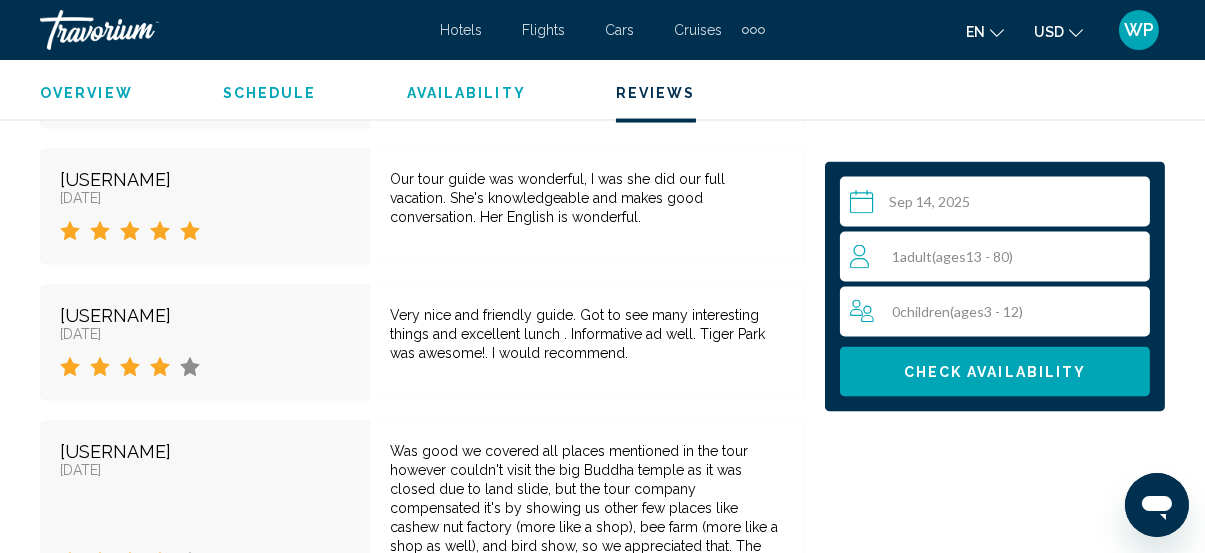 scroll, scrollTop: 5167, scrollLeft: 0, axis: vertical 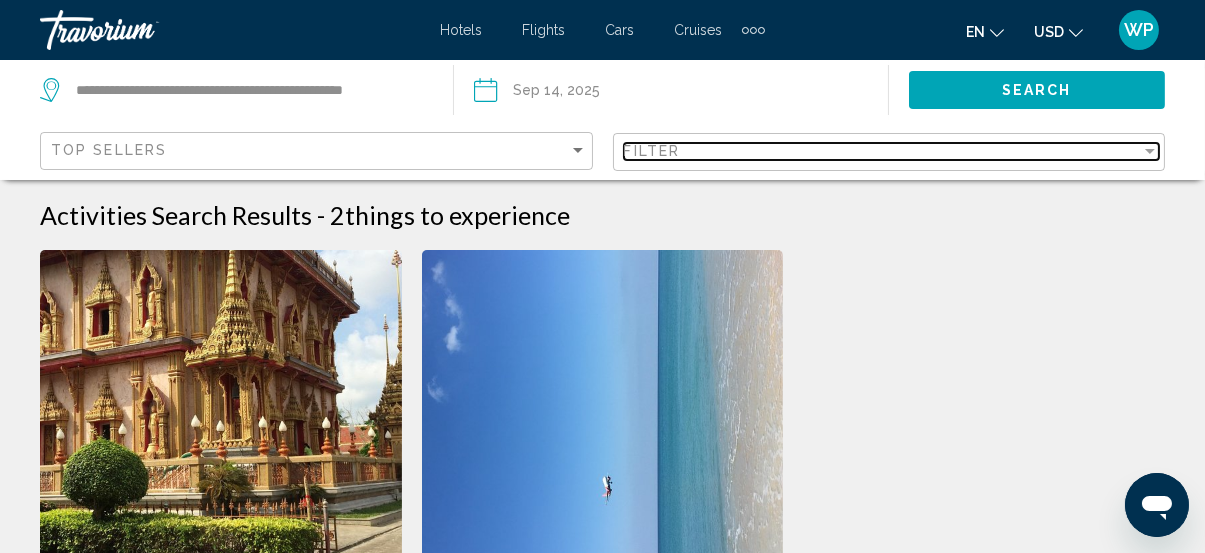 click on "Filter" at bounding box center (883, 151) 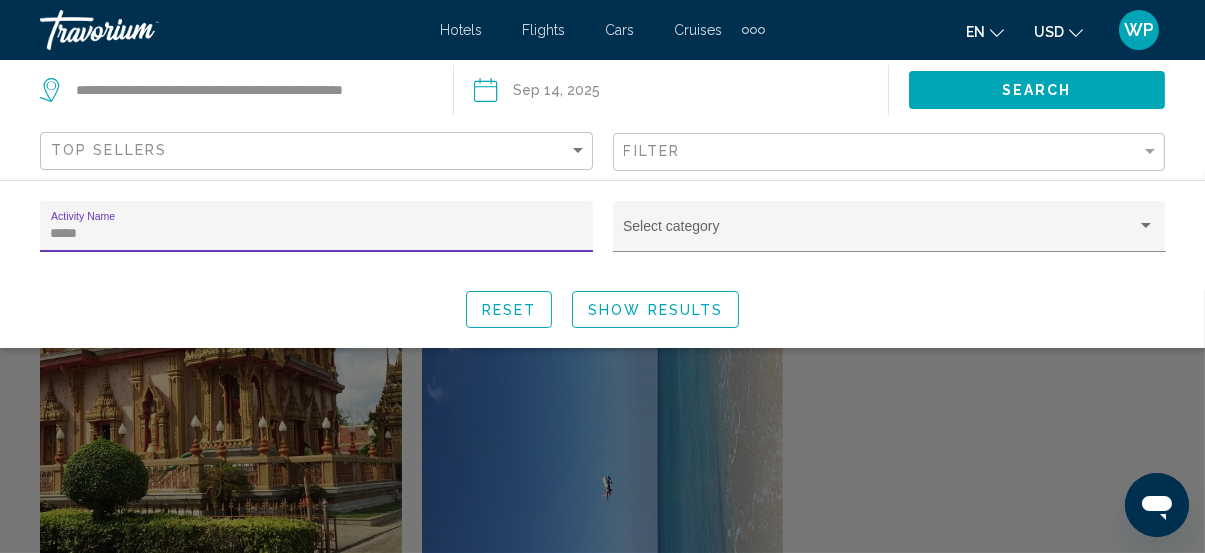 drag, startPoint x: 102, startPoint y: 235, endPoint x: 35, endPoint y: 233, distance: 67.02985 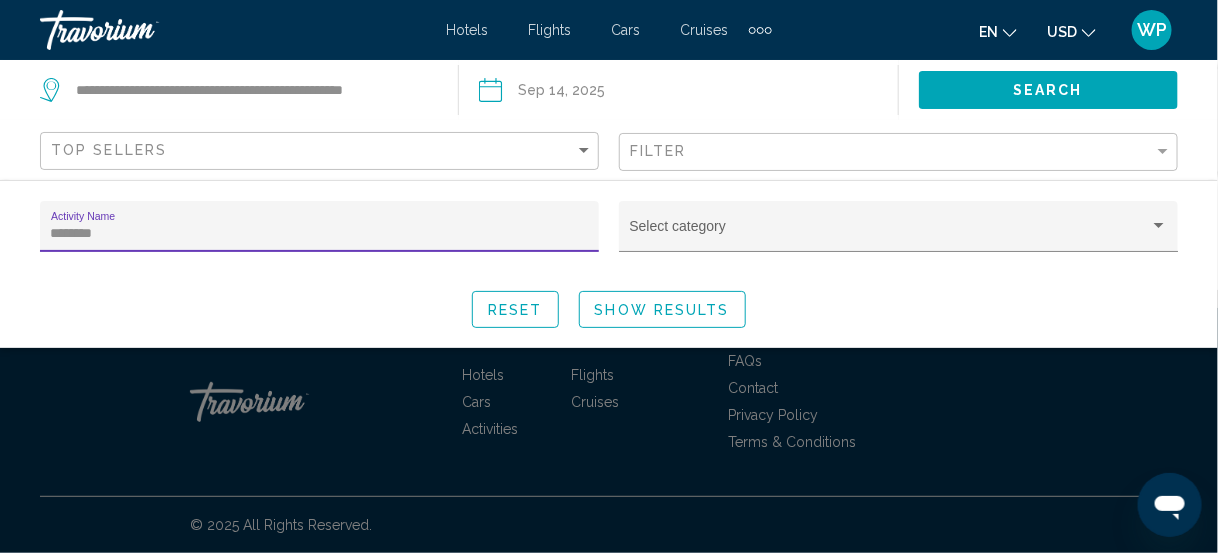 type on "********" 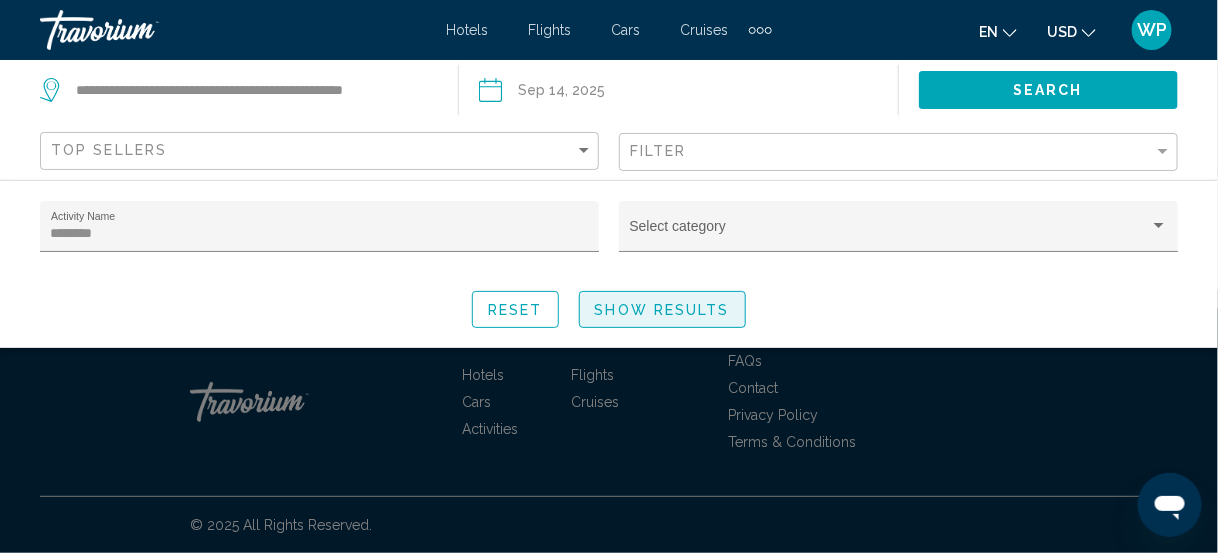 click on "Show Results" at bounding box center (662, 310) 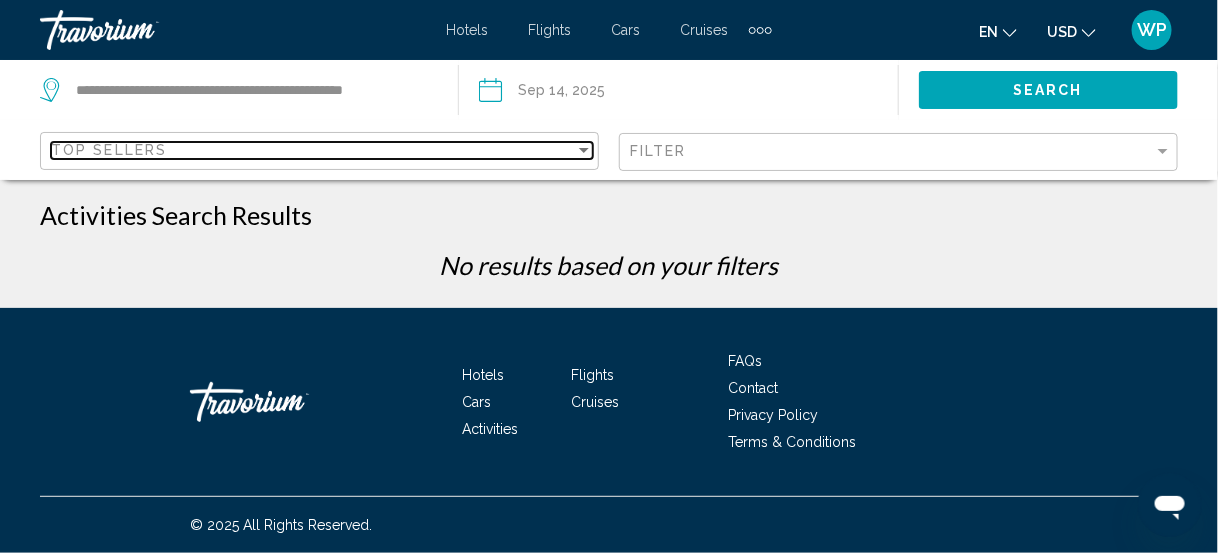 click on "Top Sellers" at bounding box center [313, 150] 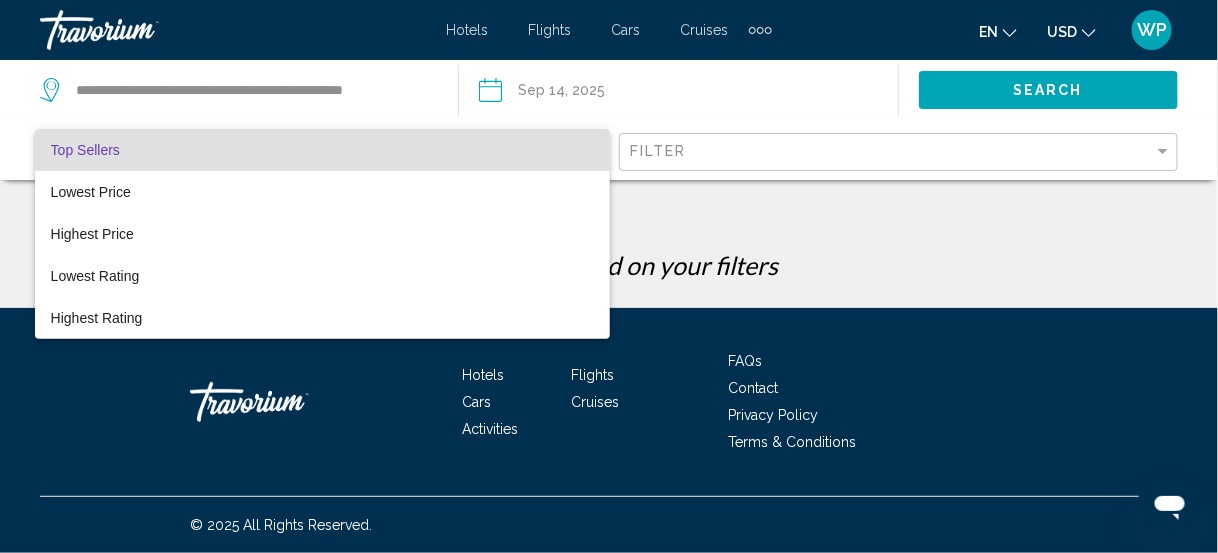 click at bounding box center [609, 276] 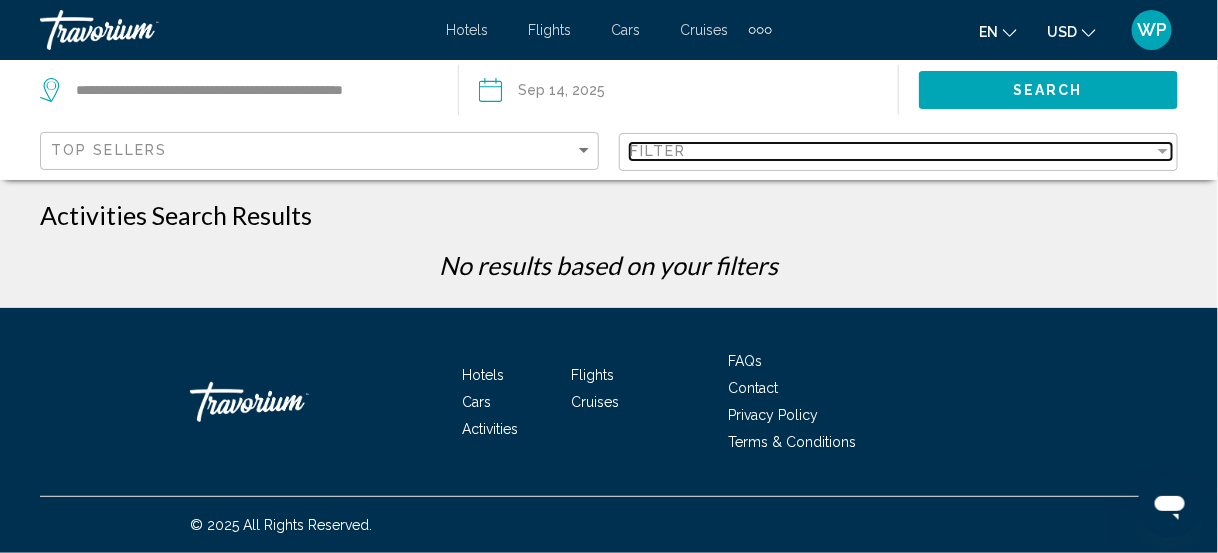 click on "Filter" at bounding box center (892, 151) 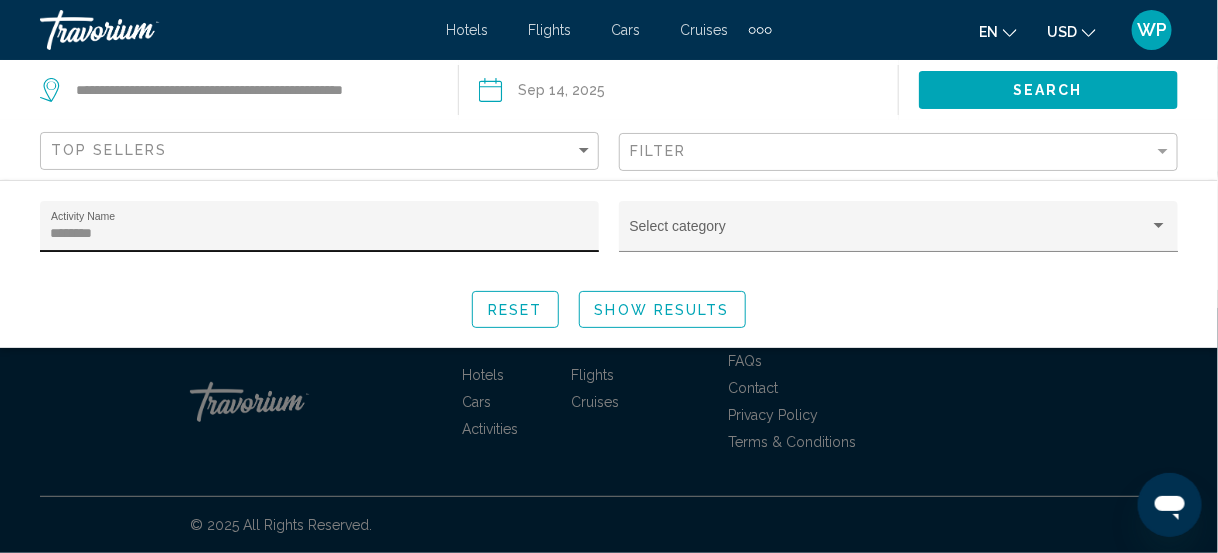 click on "******** Activity Name" at bounding box center (320, 232) 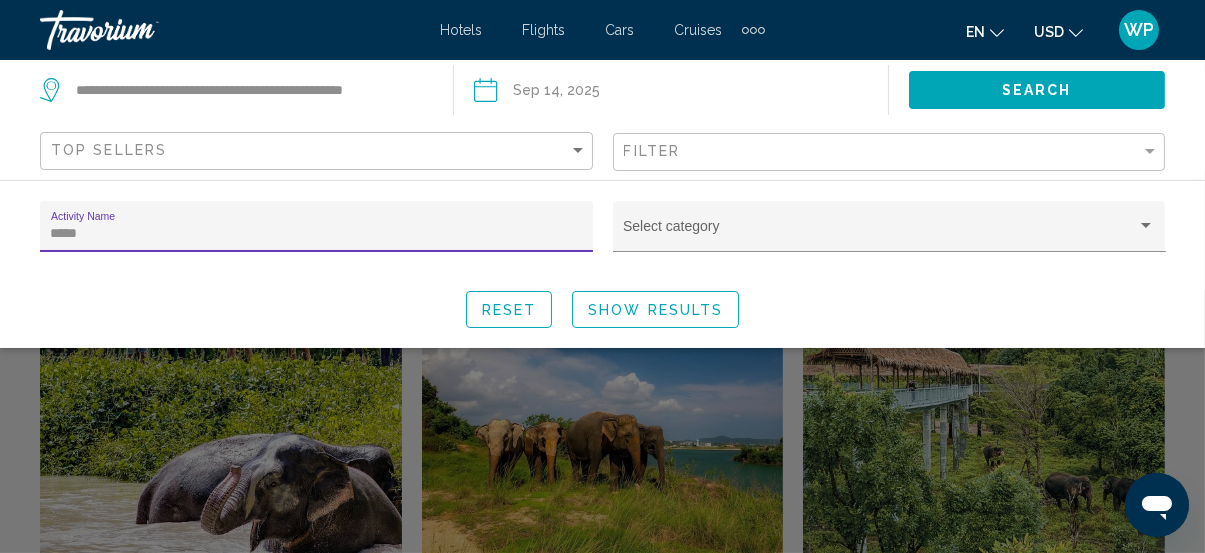 type on "*****" 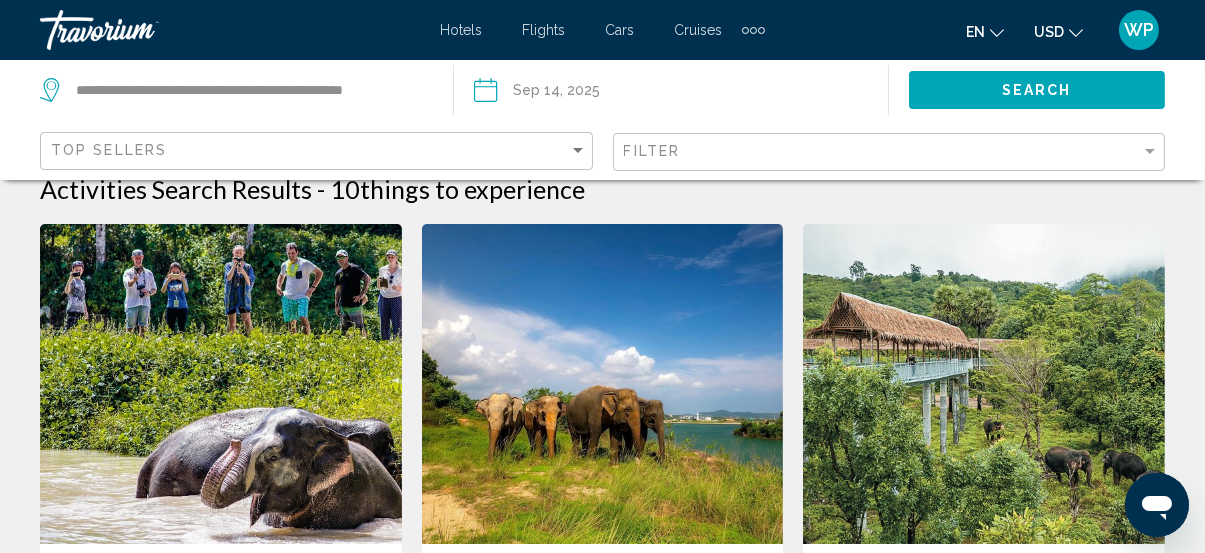 scroll, scrollTop: 0, scrollLeft: 0, axis: both 